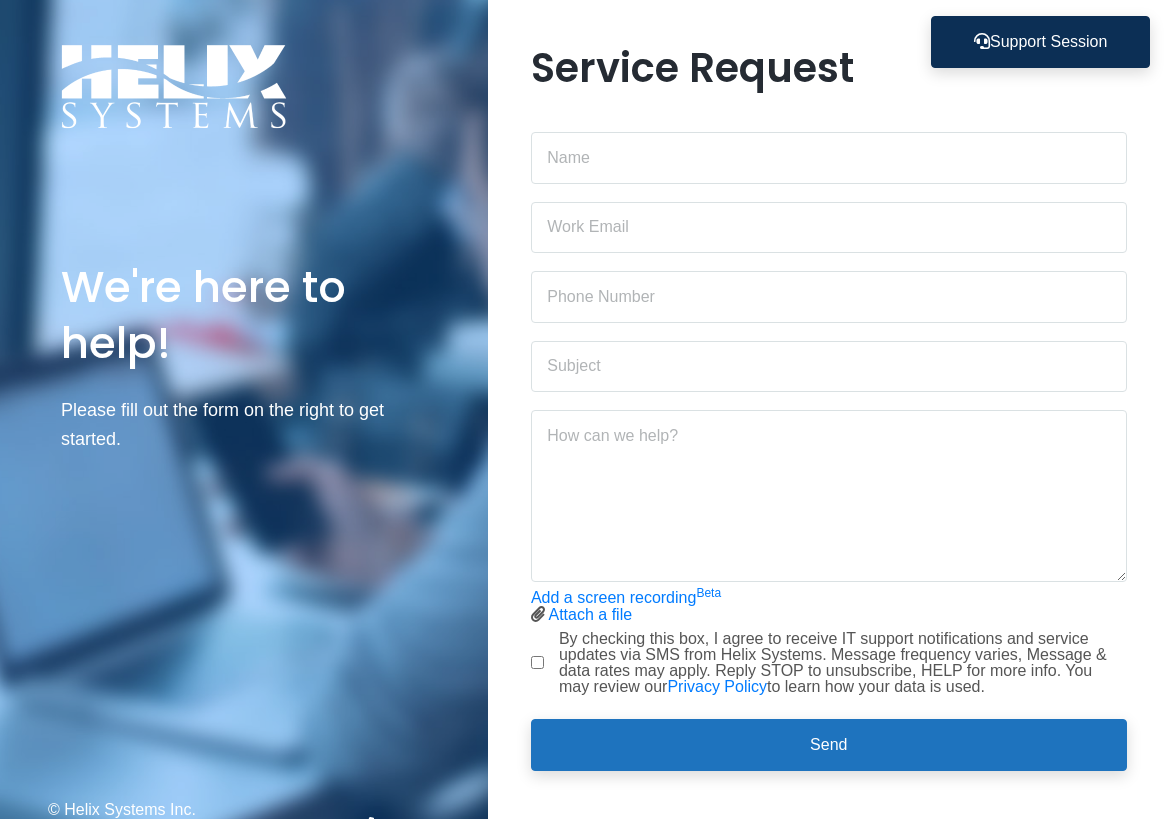scroll, scrollTop: 28, scrollLeft: 0, axis: vertical 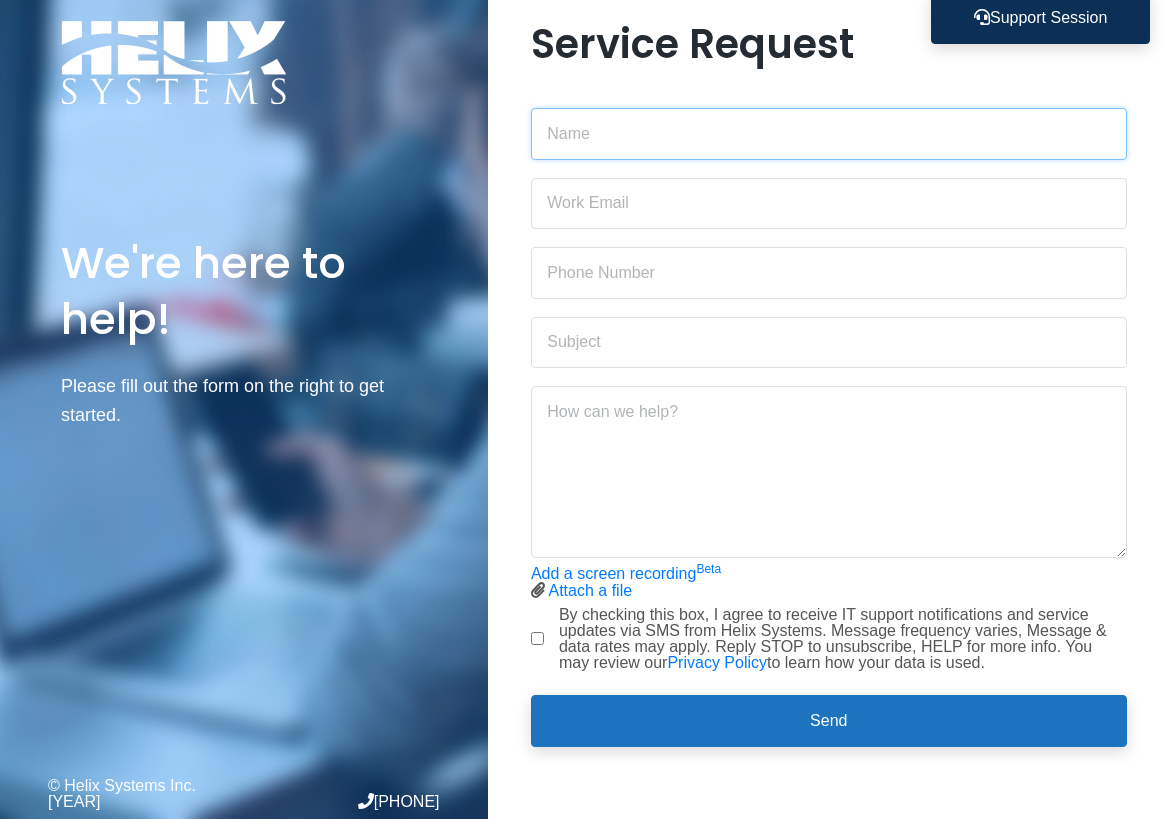 click at bounding box center [829, 134] 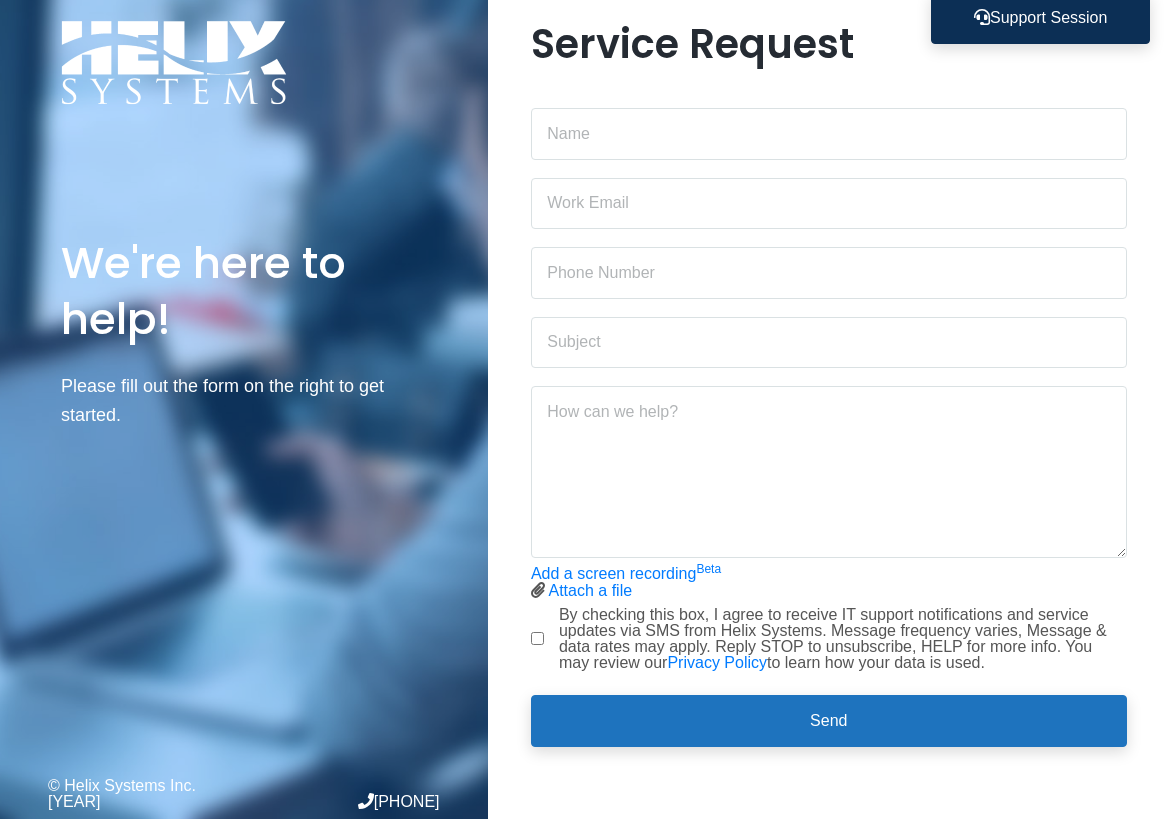 click on "Service Request
Add a screen recording  Beta
Attach a file
Stop screen recording" at bounding box center [829, 395] 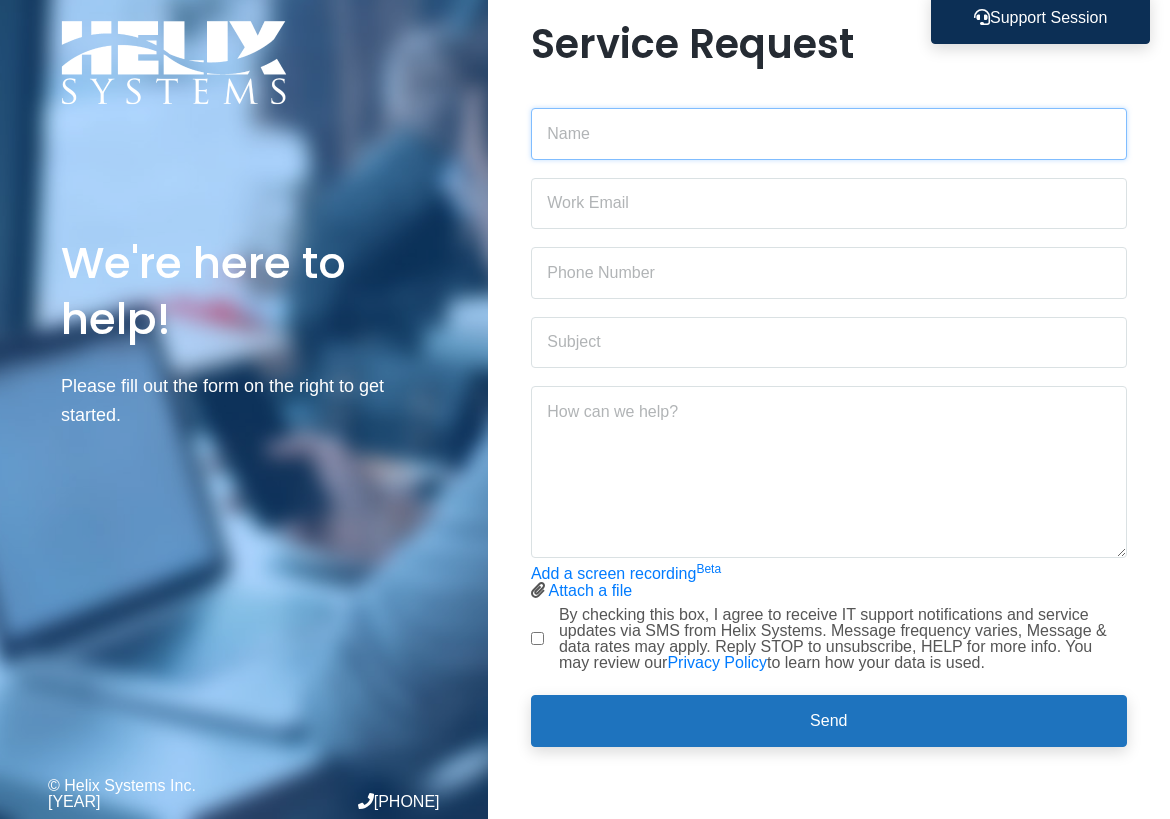 click at bounding box center [829, 134] 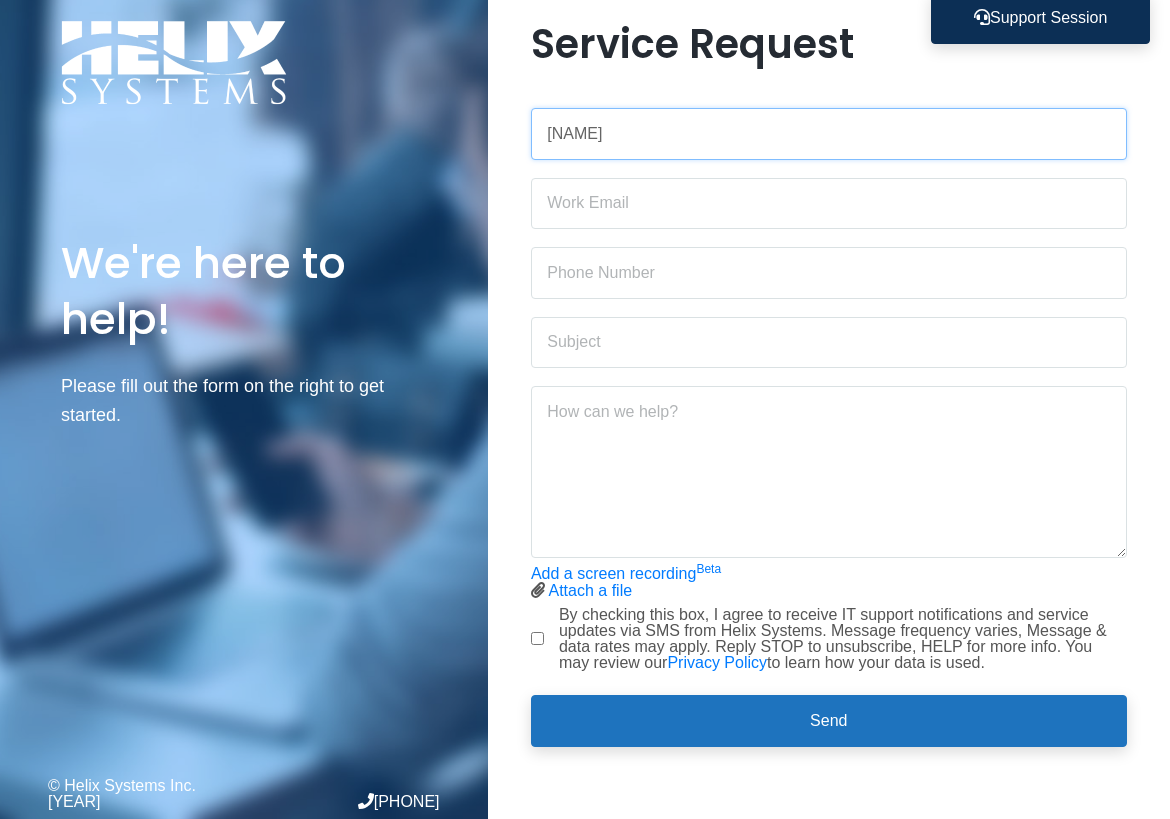 type on "[NAME]" 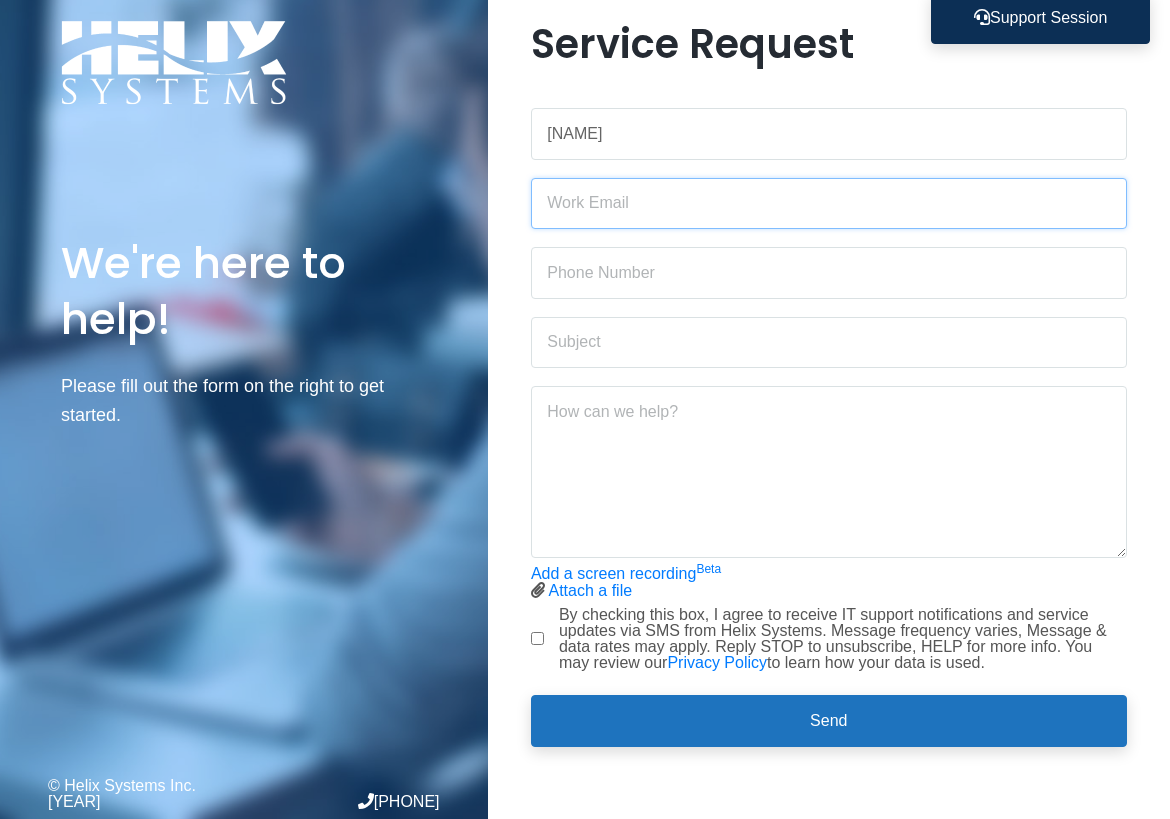 click at bounding box center [829, 204] 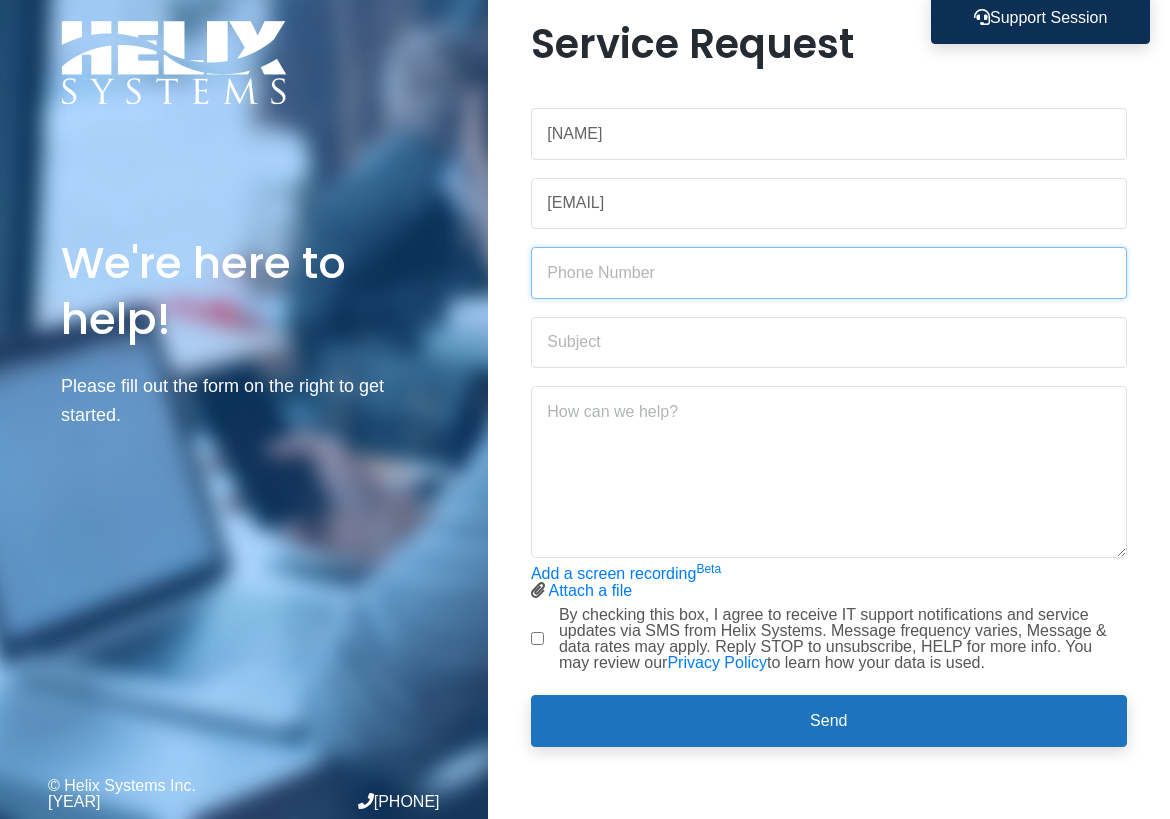 click at bounding box center [829, 273] 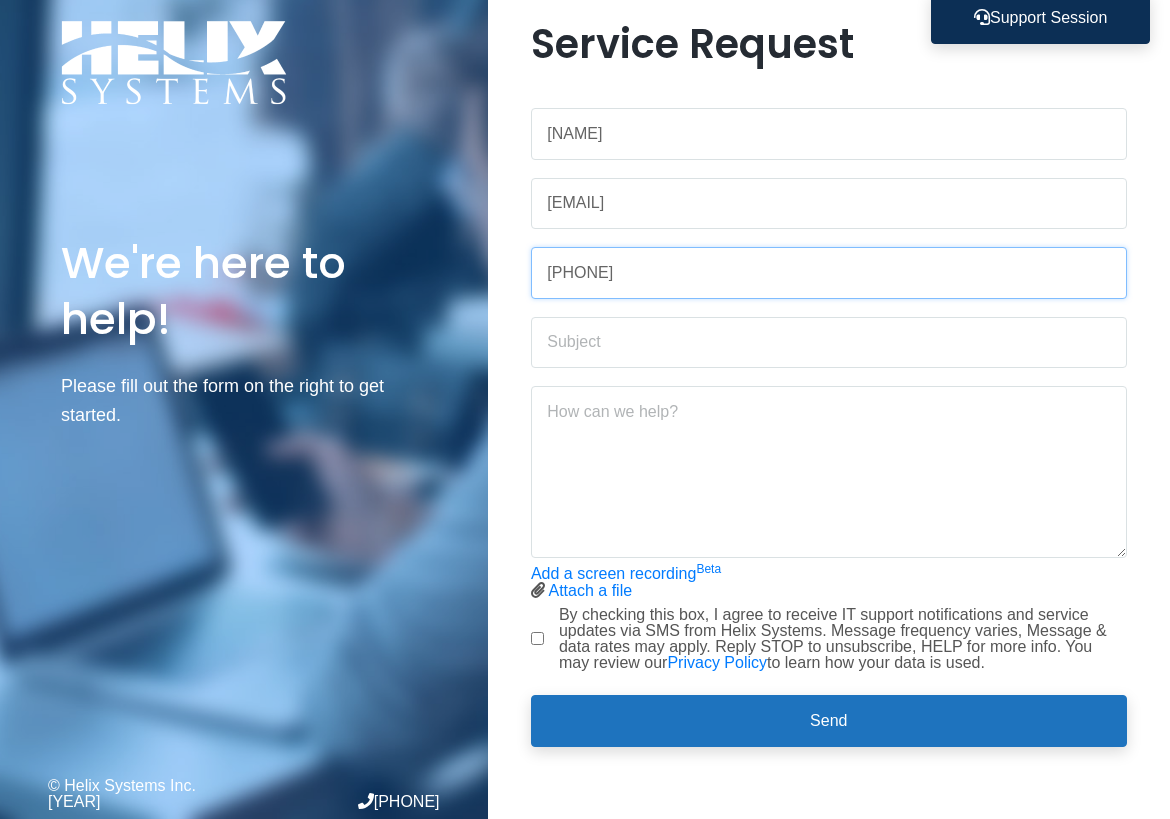 type on "[PHONE]" 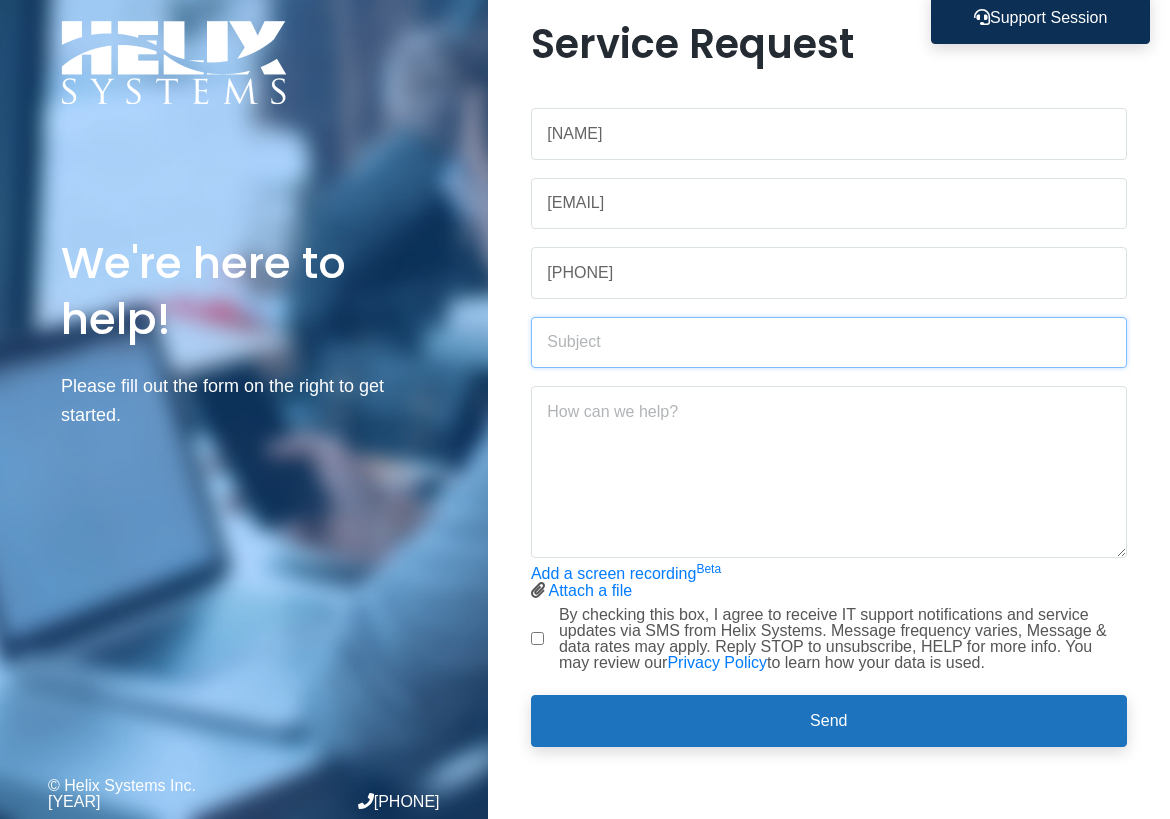 click at bounding box center (829, 343) 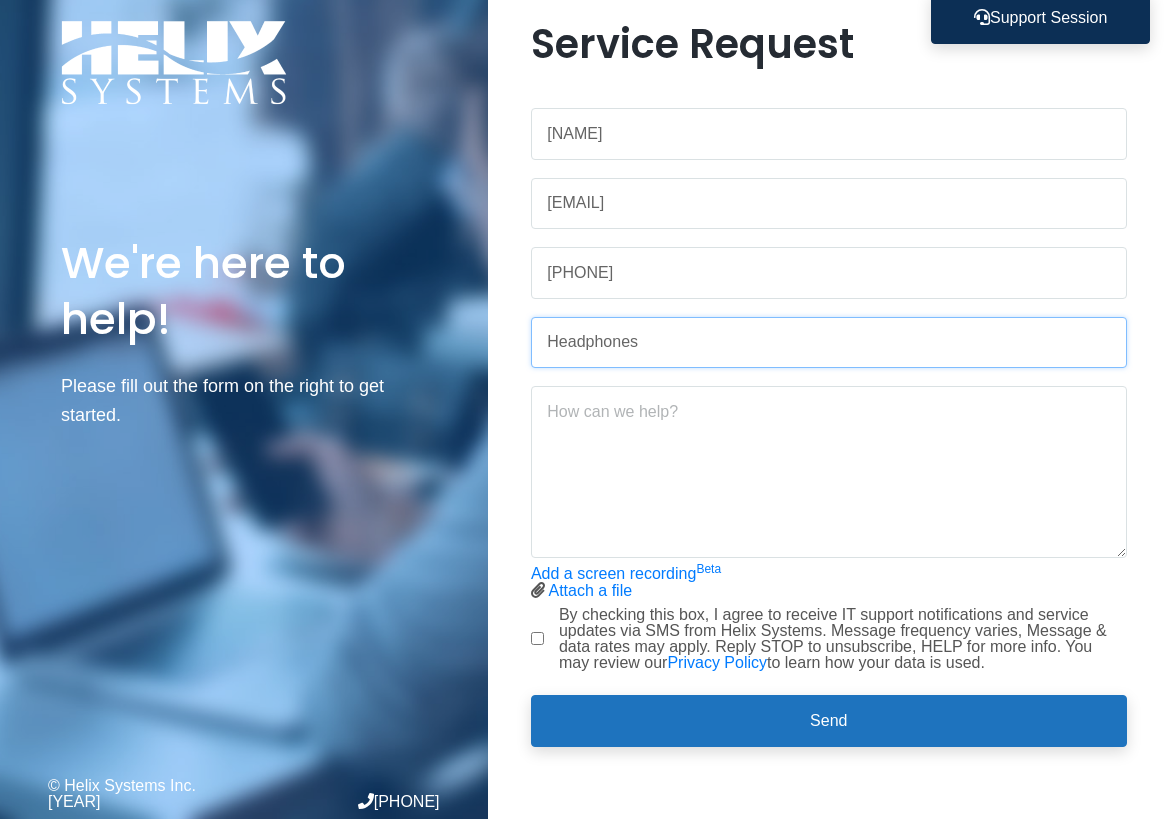 type on "Headphones" 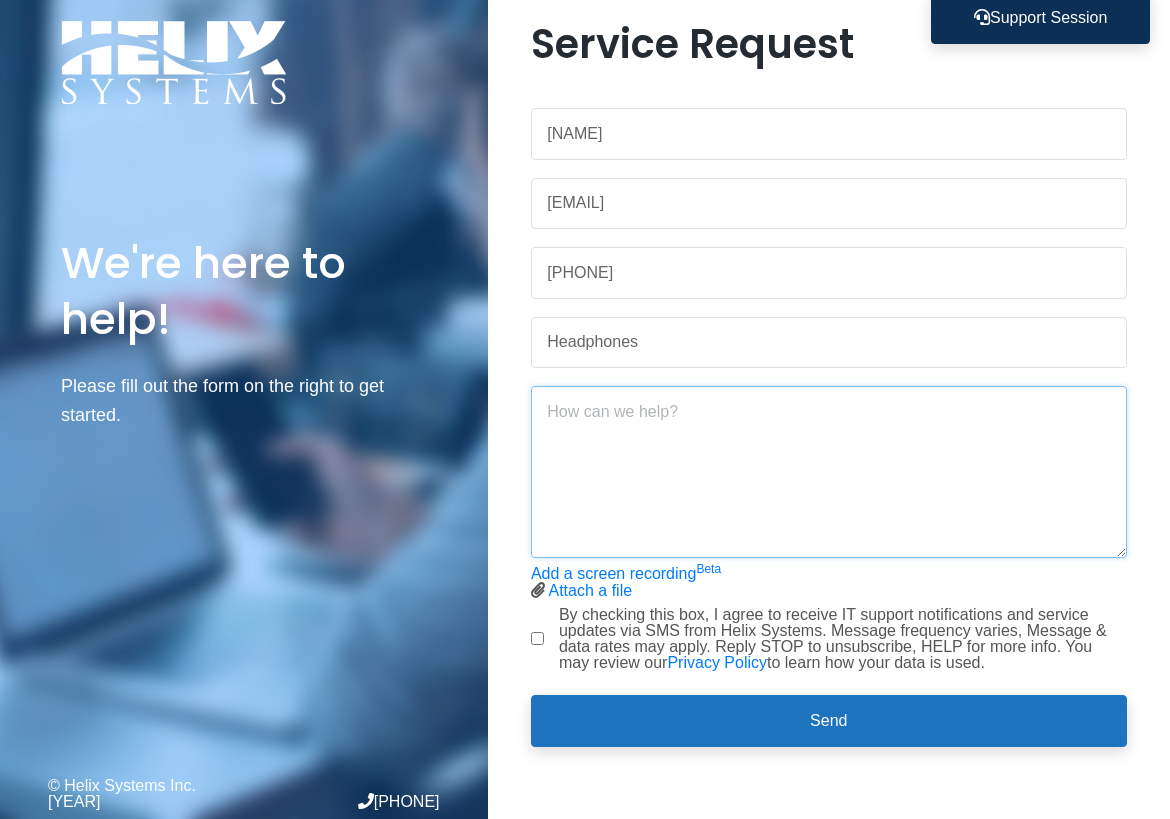 click at bounding box center [829, 472] 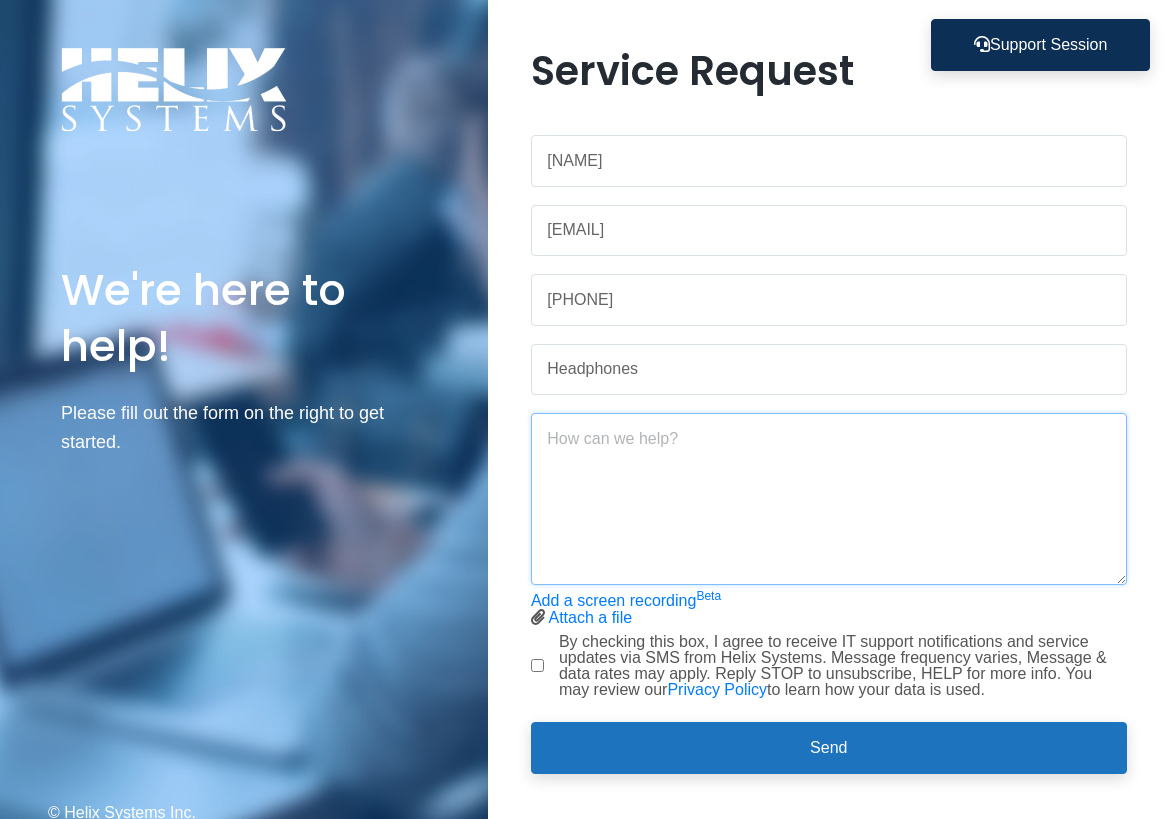 scroll, scrollTop: 0, scrollLeft: 0, axis: both 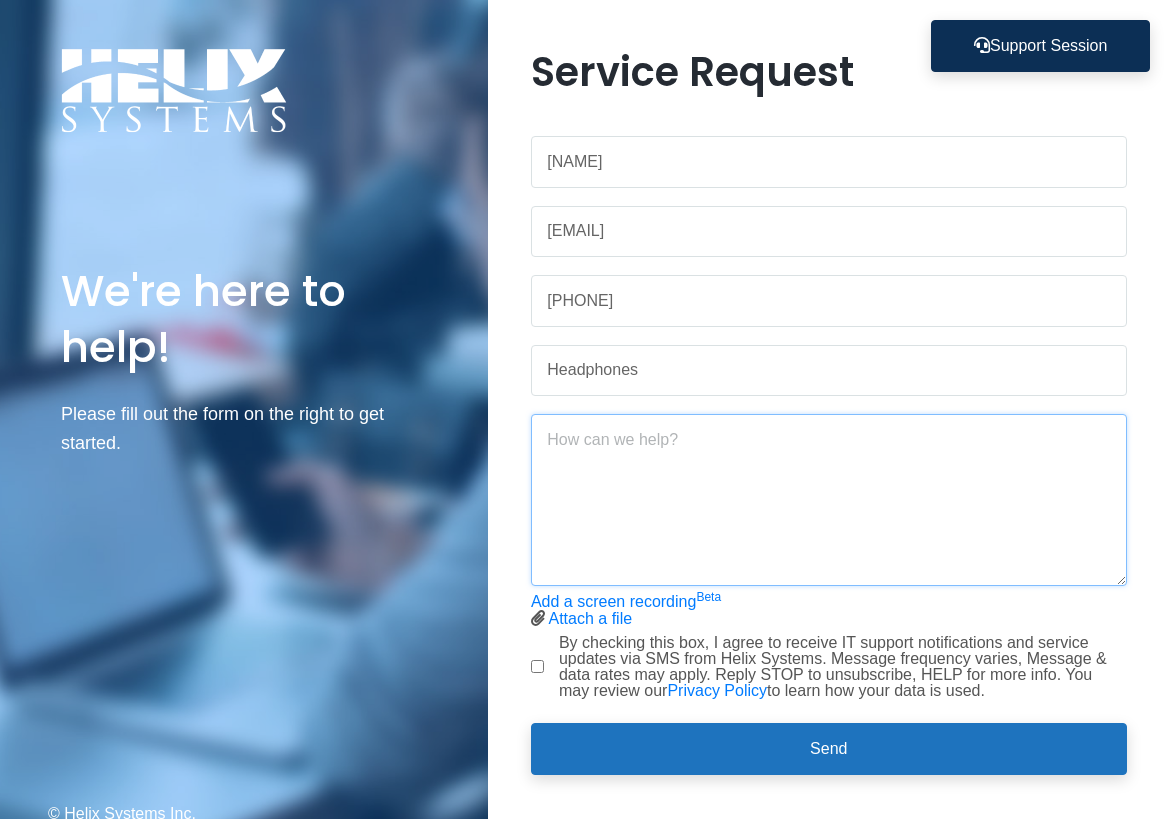click at bounding box center [829, 500] 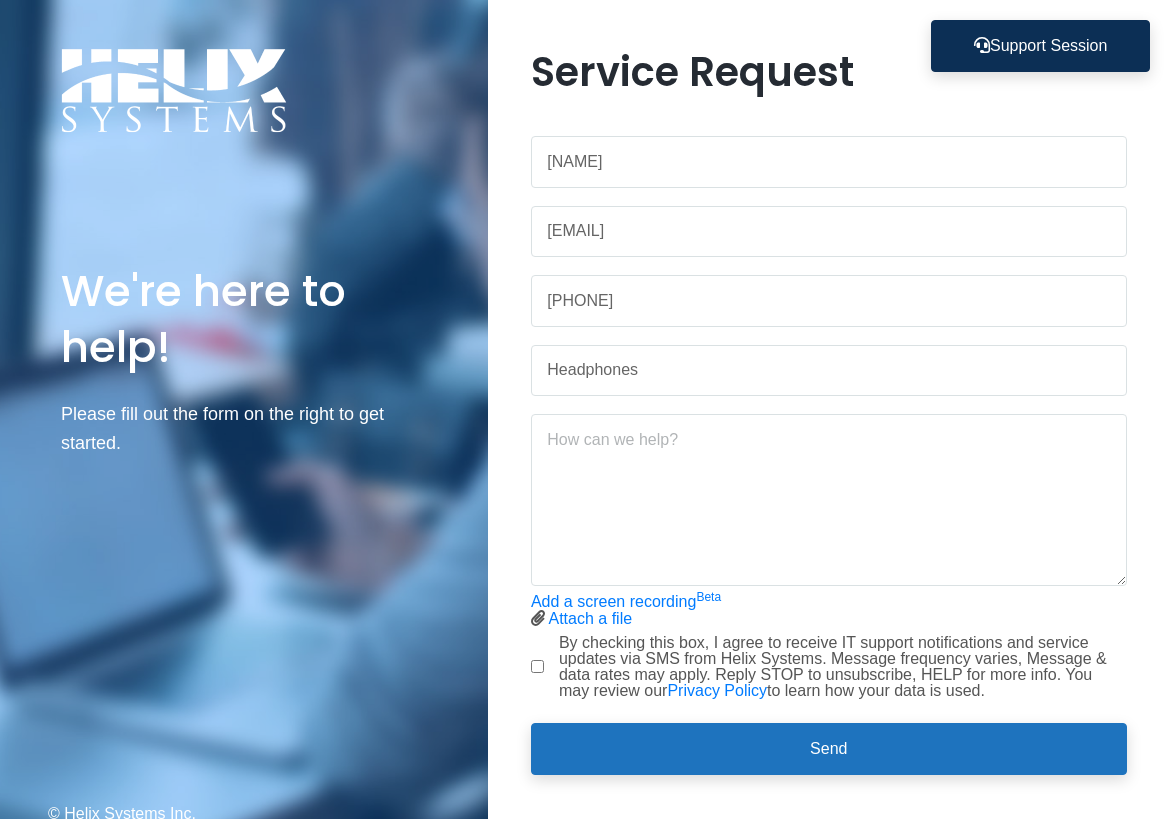 click on "Service Request
[NAME]
[EMAIL]
[PHONE]
Headphones
Add a screen recording  Beta
Attach a file" at bounding box center [829, 423] 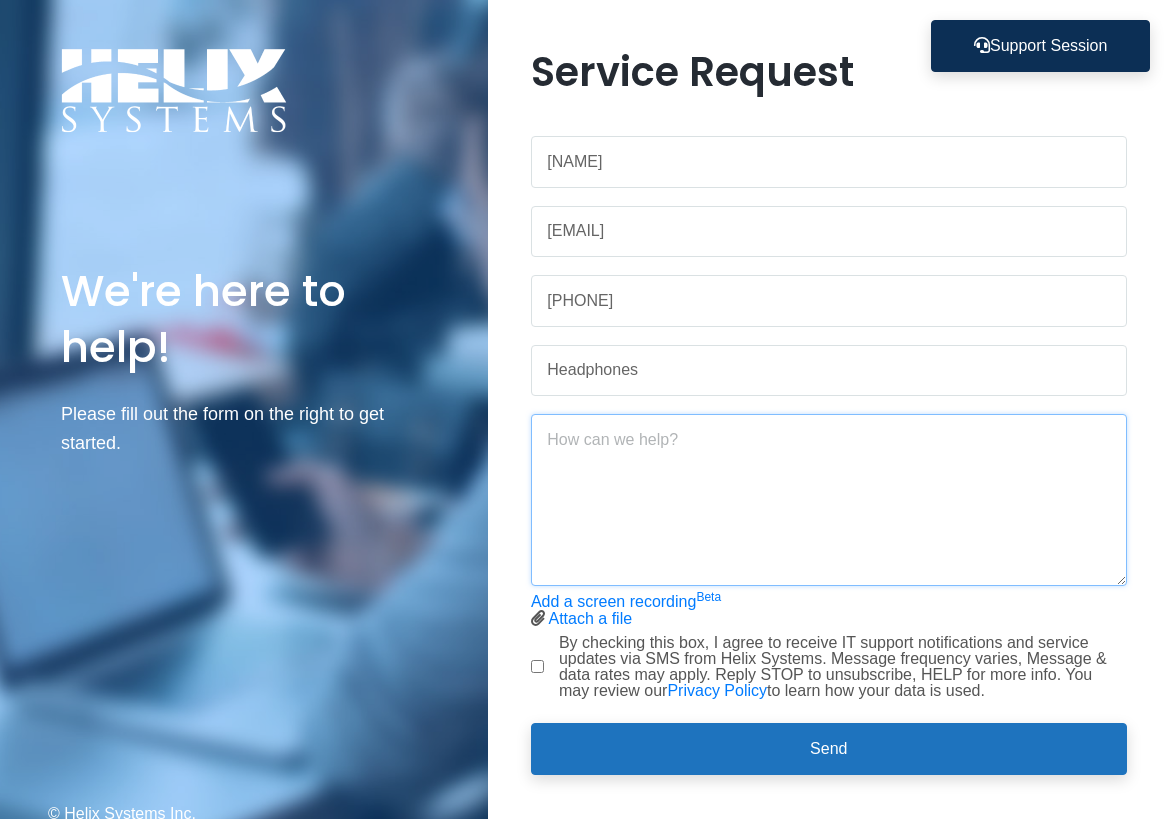drag, startPoint x: 664, startPoint y: 498, endPoint x: 674, endPoint y: 483, distance: 18.027756 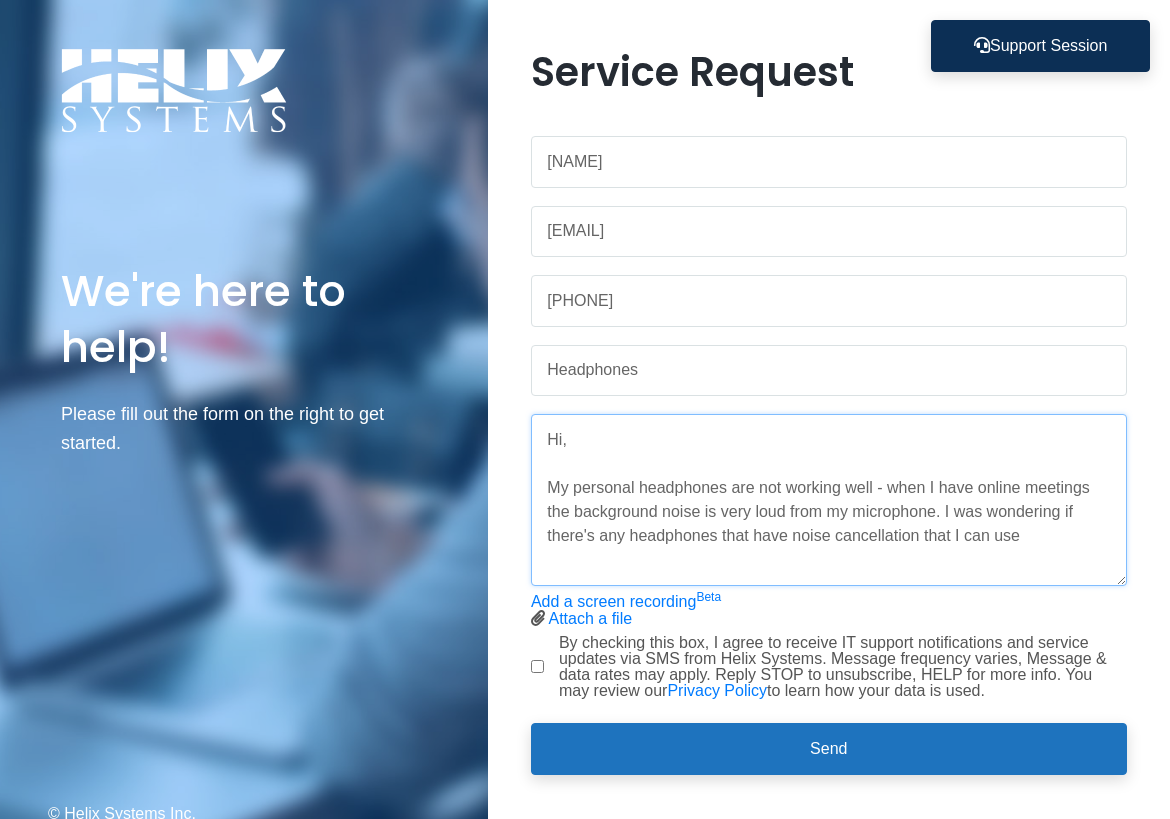 drag, startPoint x: 785, startPoint y: 536, endPoint x: 721, endPoint y: 549, distance: 65.30697 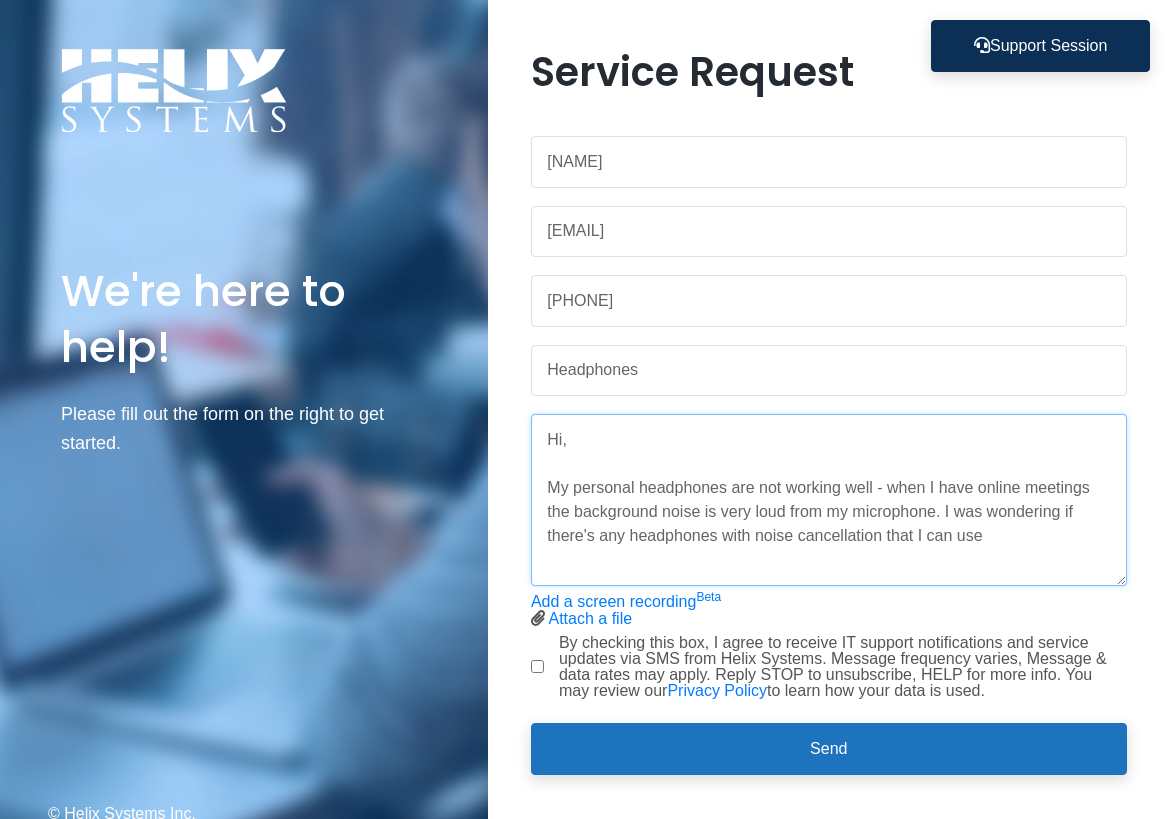 click on "Hi,
My personal headphones are not working well - when I have online meetings the background noise is very loud from my microphone. I was wondering if there's any headphones with noise cancellation that I can use" at bounding box center [829, 500] 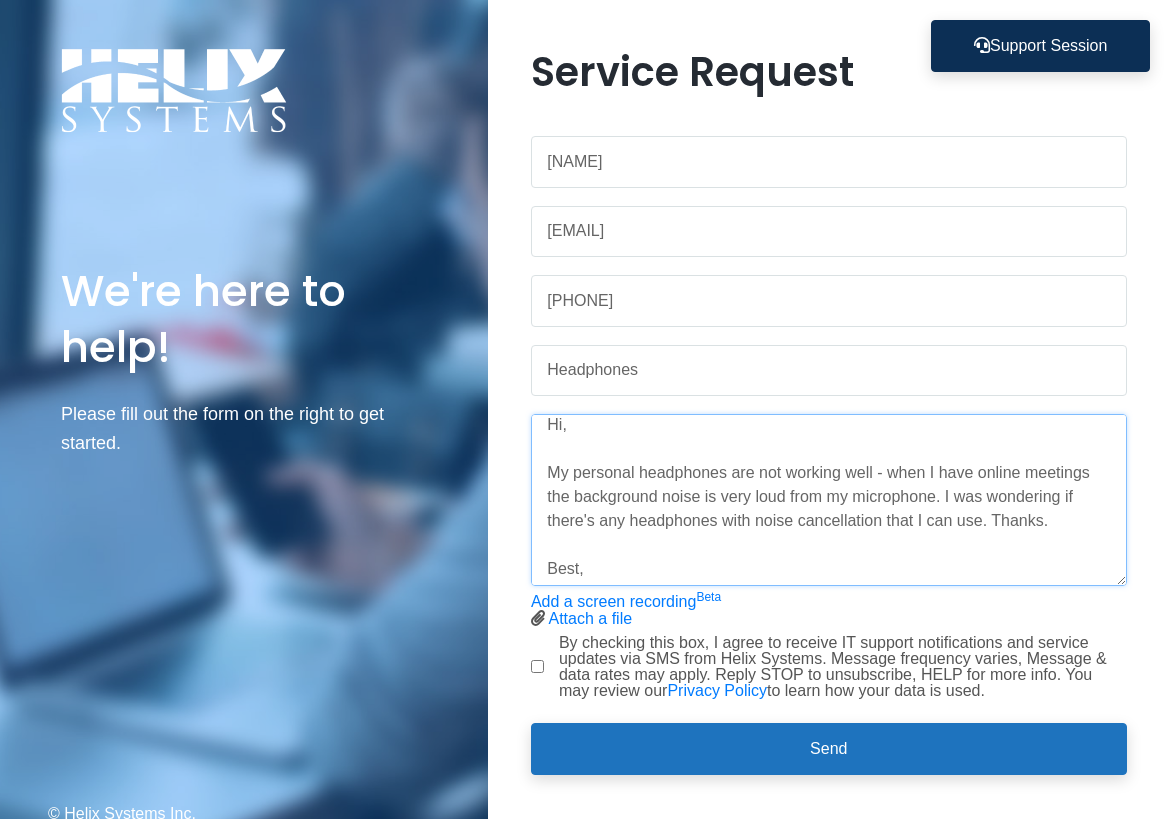 scroll, scrollTop: 0, scrollLeft: 0, axis: both 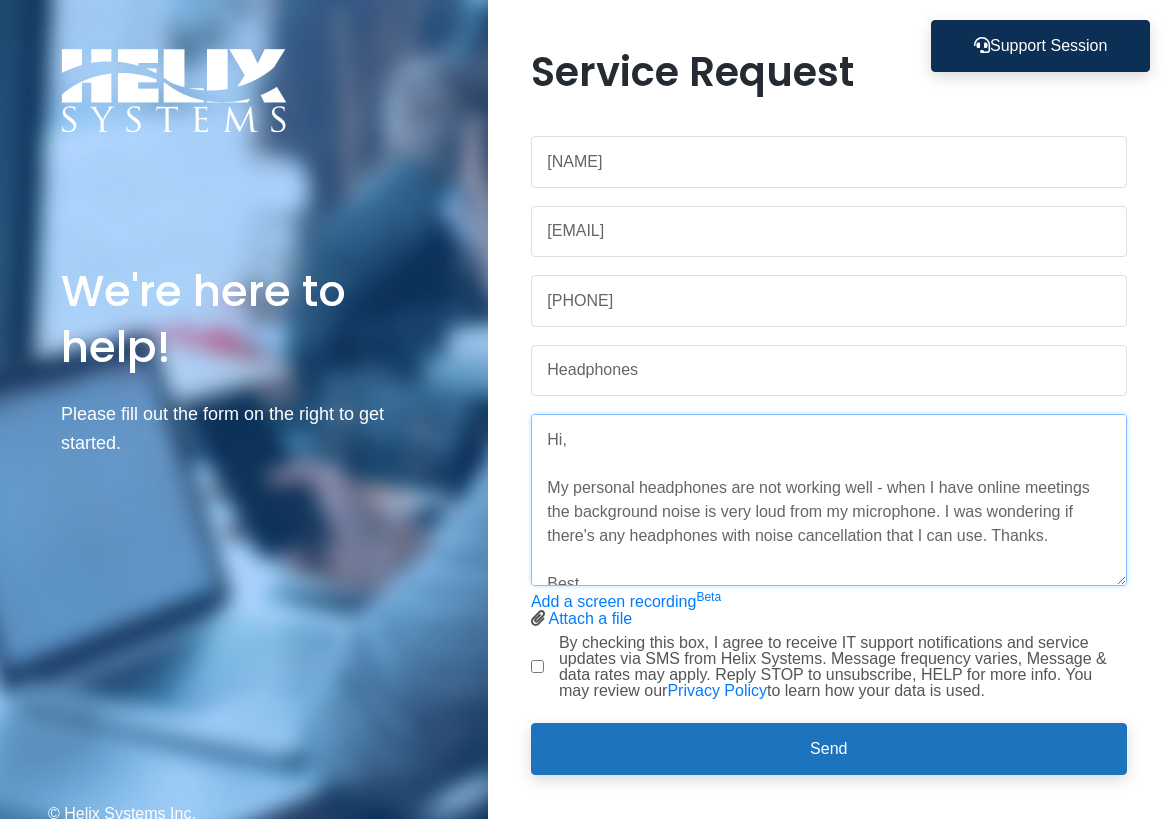 type on "Hi,
My personal headphones are not working well - when I have online meetings the background noise is very loud from my microphone. I was wondering if there's any headphones with noise cancellation that I can use. Thanks.
Best,
[NAME]" 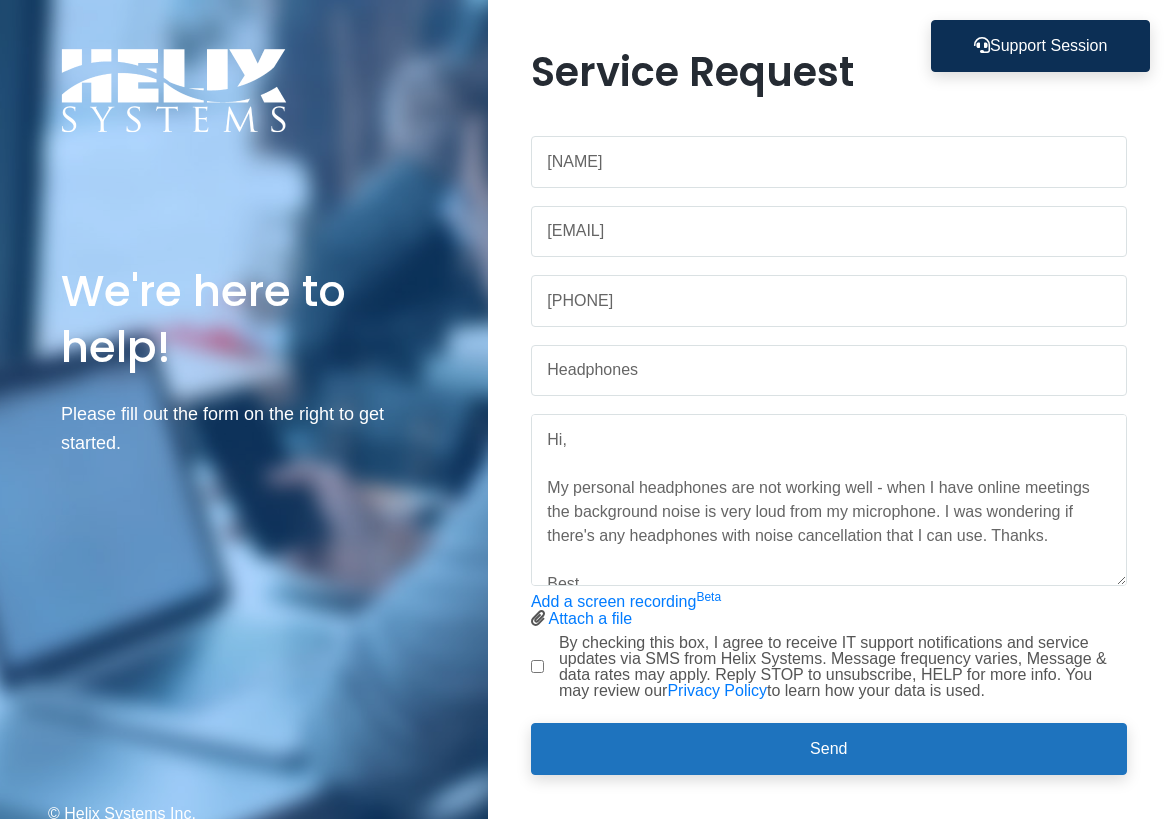 click on "By checking this box, I agree to receive IT support notifications and service updates via SMS from Helix Systems. Message frequency varies, Message & data rates may apply. Reply STOP to unsubscribe, HELP for more info. You may review our  Privacy Policy  to learn how your data is used." at bounding box center (843, 667) 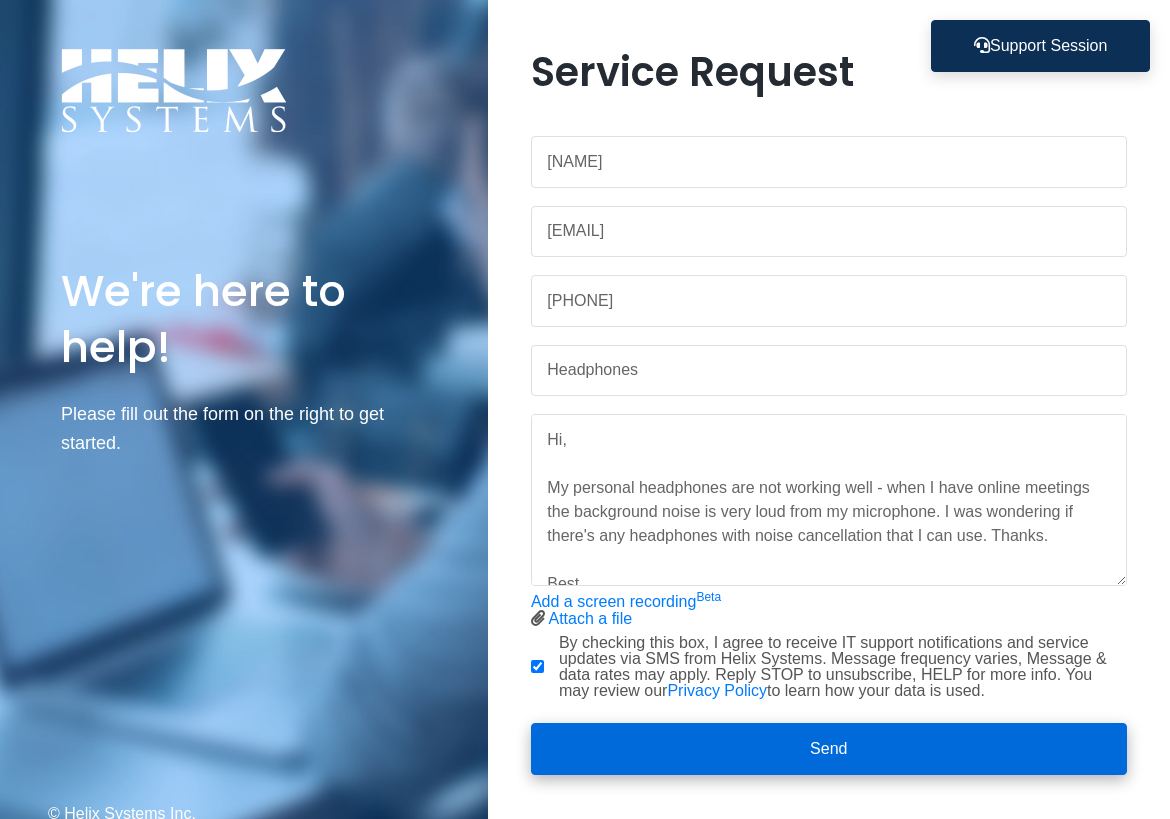 click on "Send" at bounding box center (829, 749) 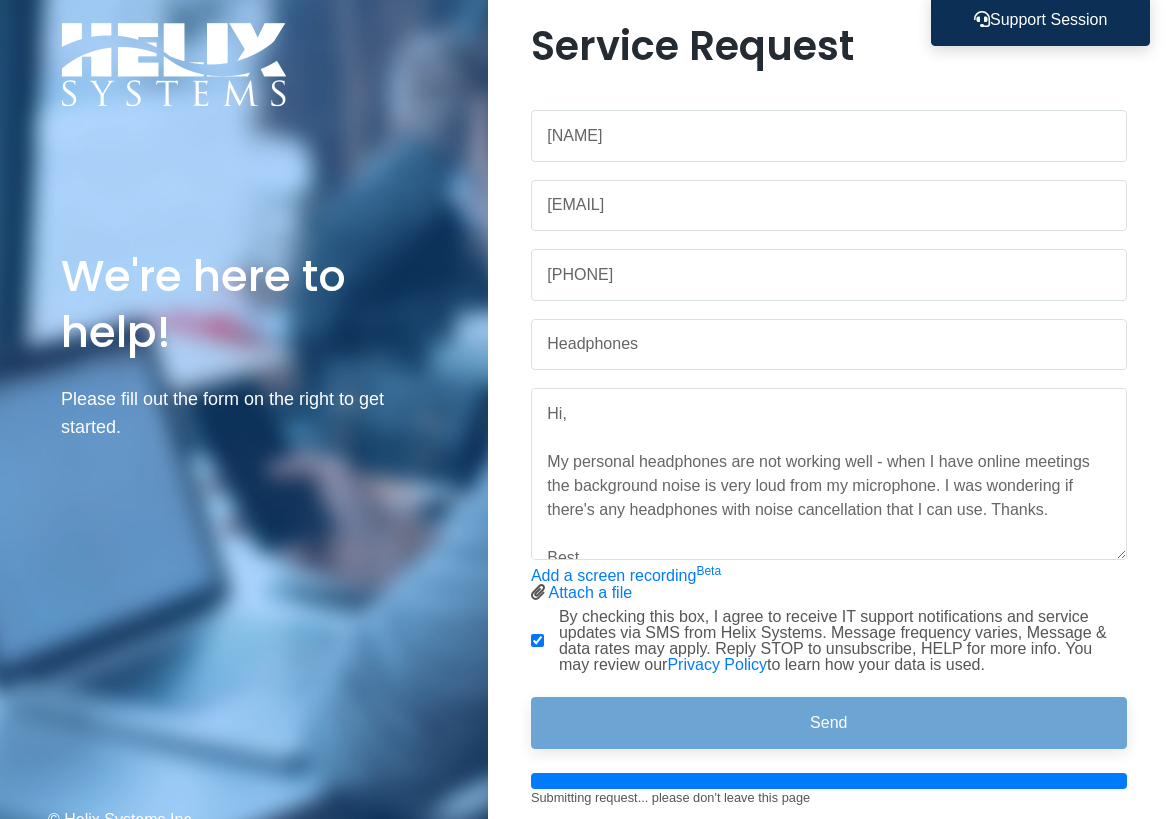scroll, scrollTop: 60, scrollLeft: 0, axis: vertical 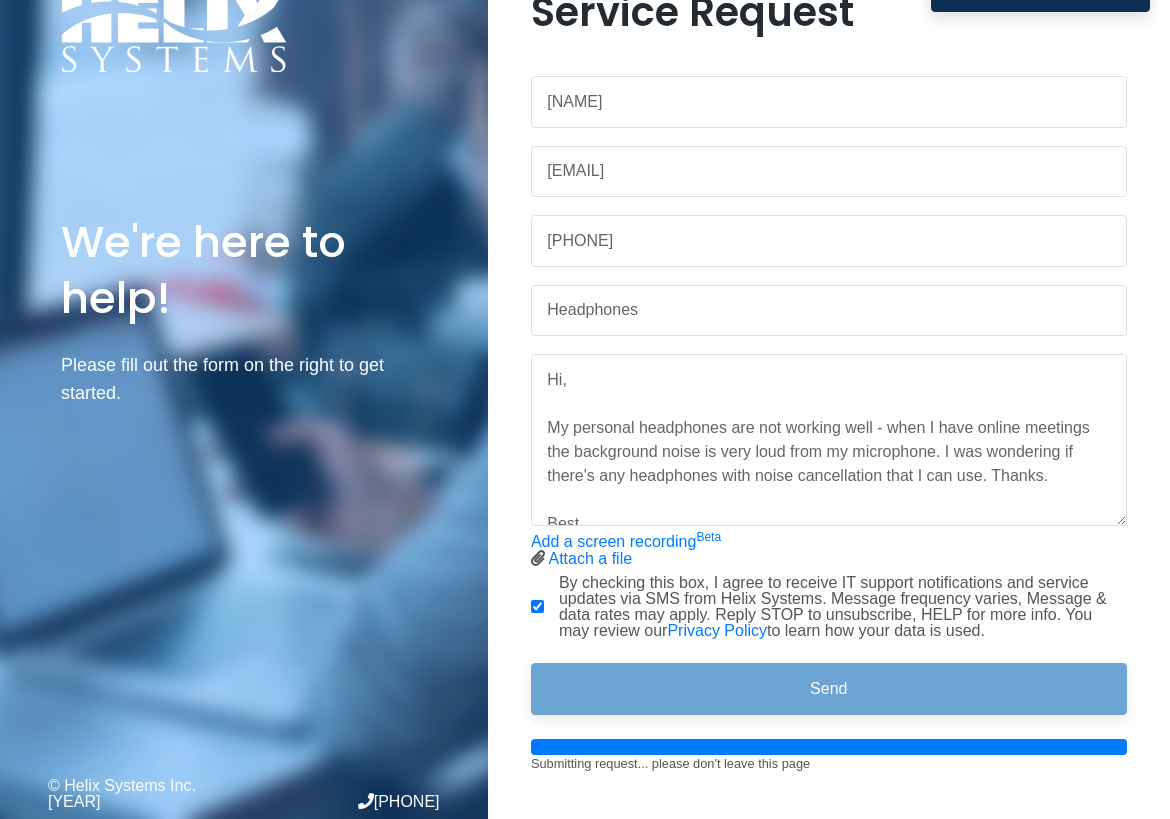 click on "Service Request
[NAME]
[EMAIL]
[PHONE]
Headphones
Hi,
My personal headphones are not working well - when I have online meetings the background noise is very loud from my microphone. I was wondering if there's any headphones with noise cancellation that I can use. Thanks.
Best,
[NAME]
Beta" at bounding box center (829, 379) 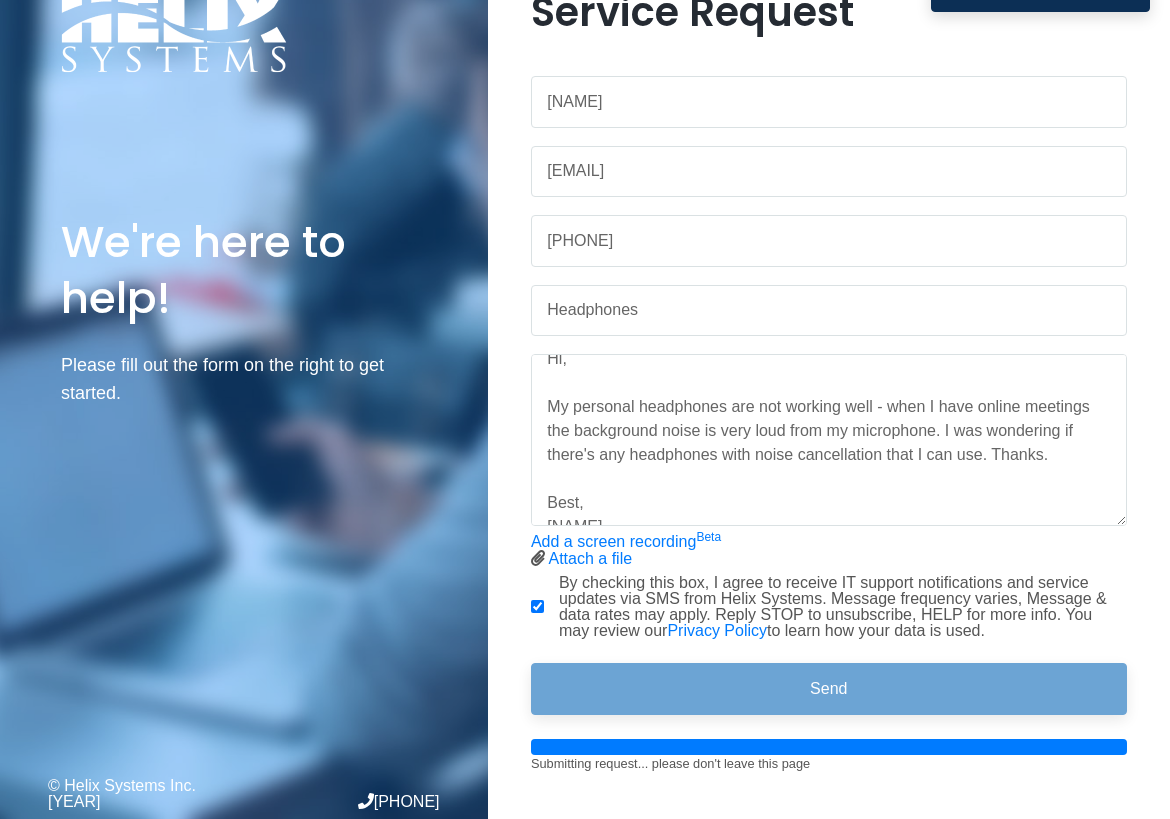 scroll, scrollTop: 48, scrollLeft: 0, axis: vertical 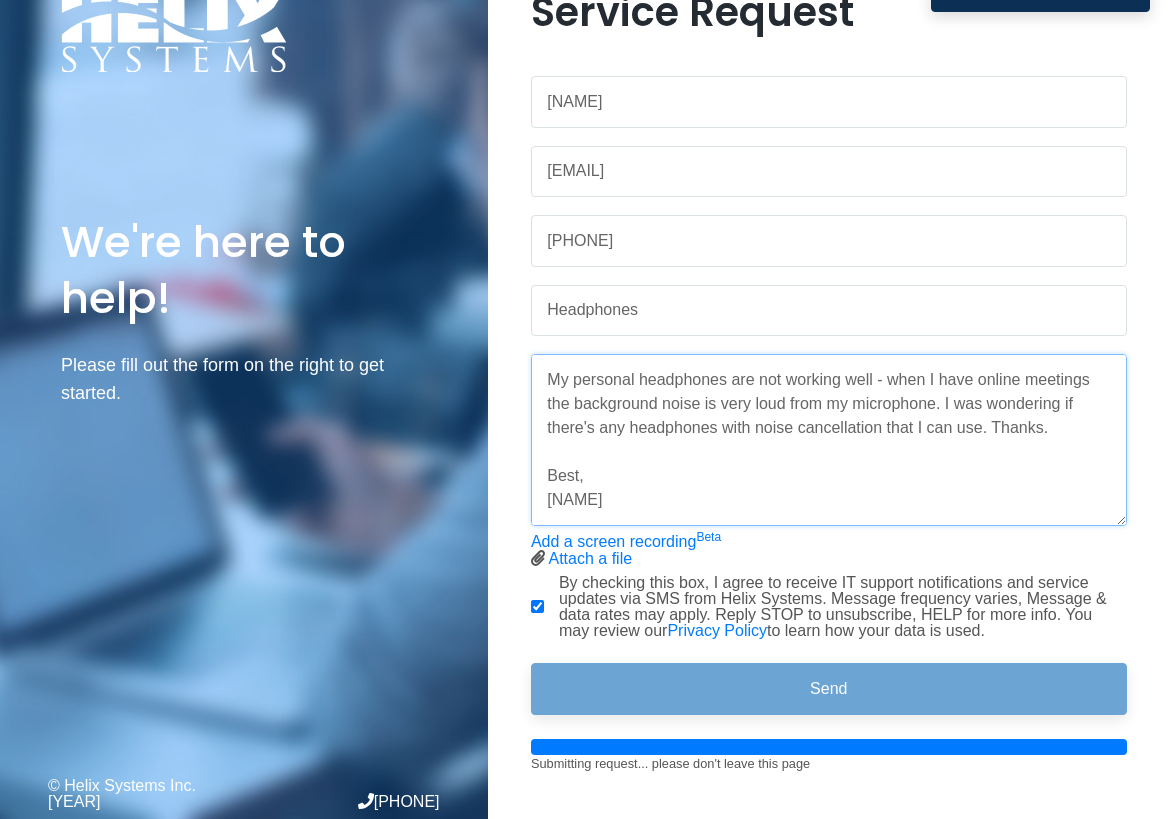 click on "Hi,
My personal headphones are not working well - when I have online meetings the background noise is very loud from my microphone. I was wondering if there's any headphones with noise cancellation that I can use. Thanks.
Best,
[NAME]" at bounding box center [829, 440] 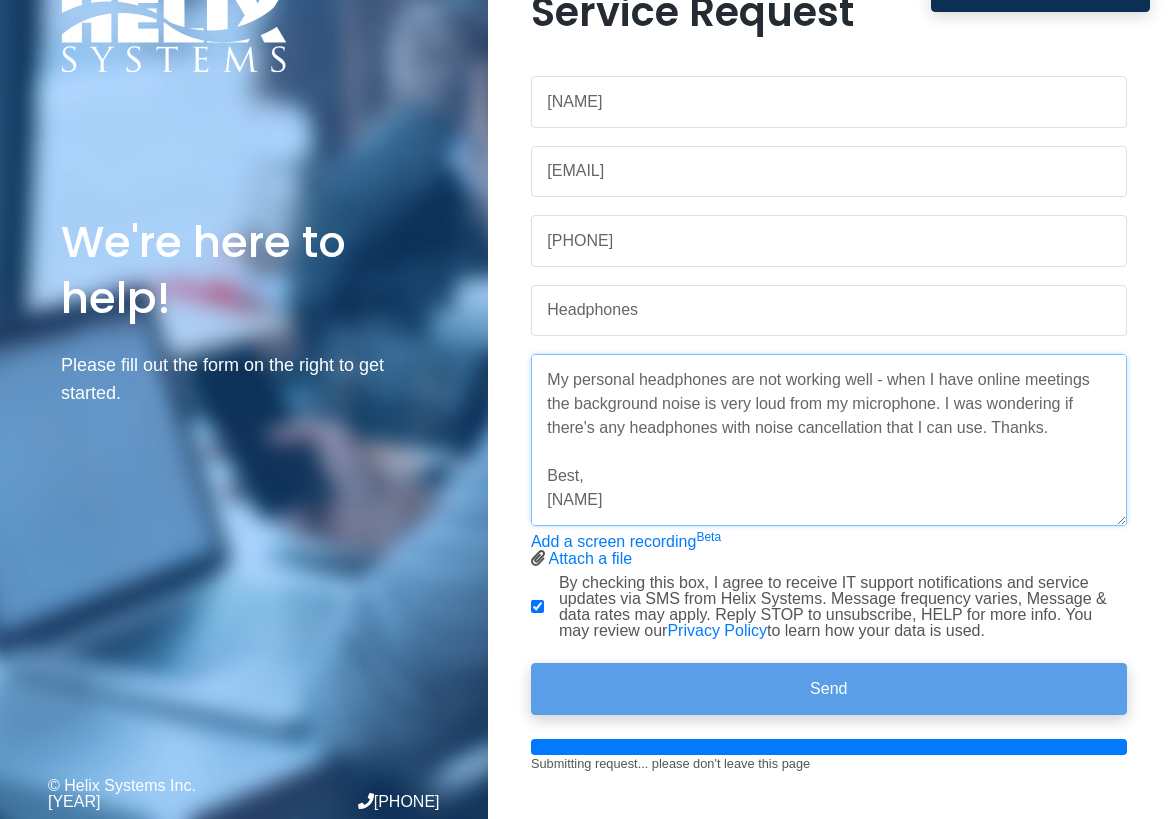 type on "Hi,
My personal headphones are not working well - when I have online meetings the background noise is very loud from my microphone. I was wondering if there's any headphones with noise cancellation that I can use. Thanks.
Best,
[NAME]" 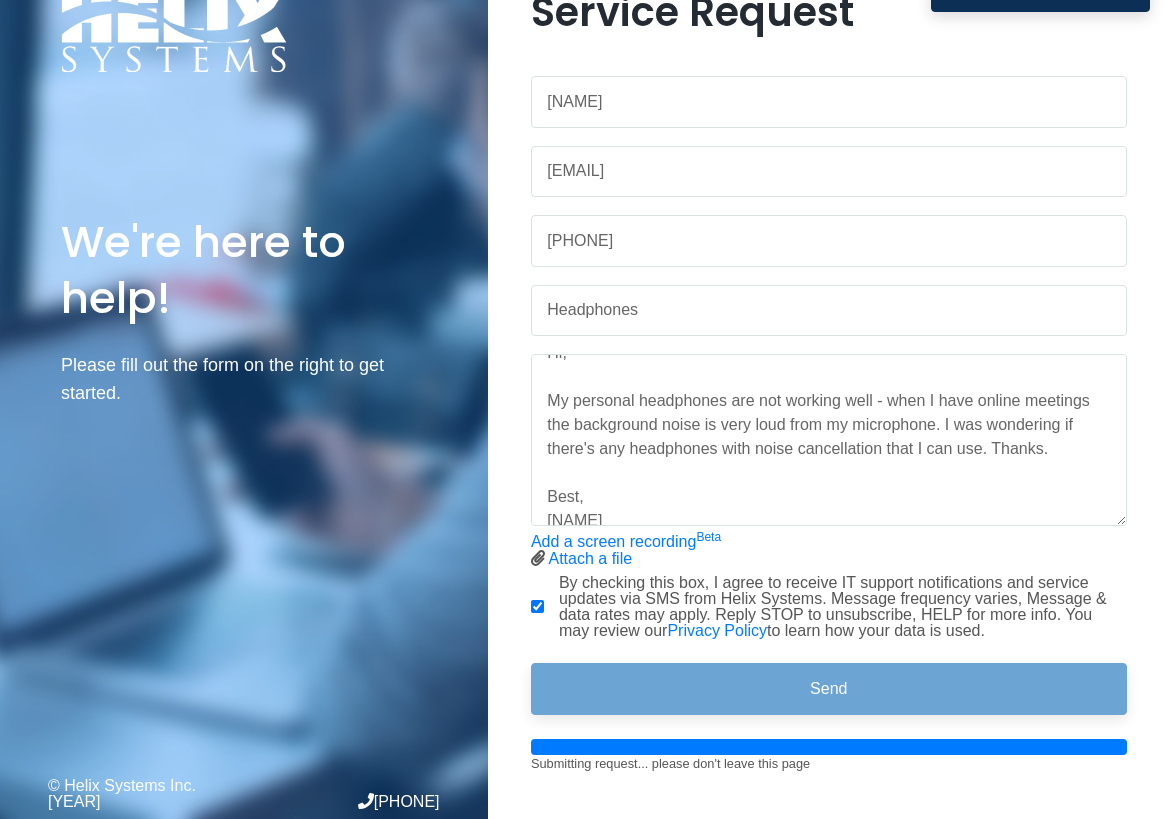 scroll, scrollTop: 0, scrollLeft: 0, axis: both 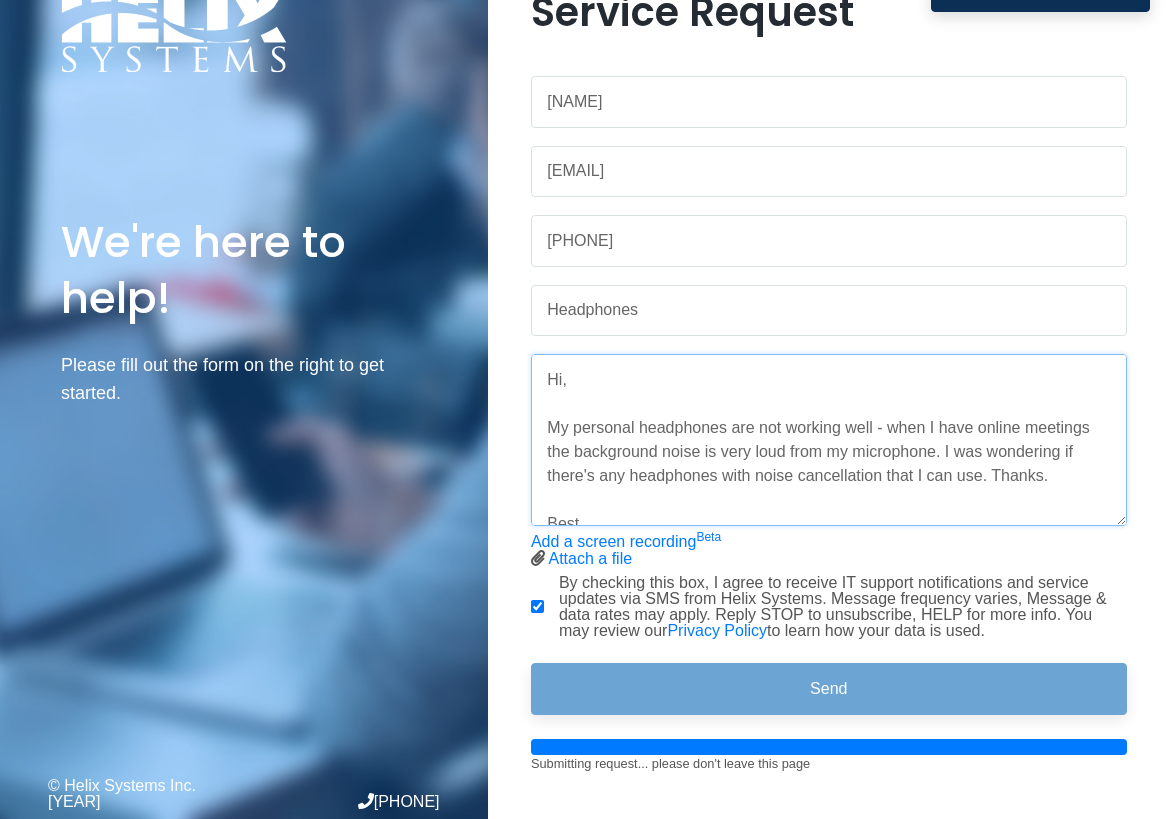drag, startPoint x: 633, startPoint y: 491, endPoint x: 448, endPoint y: 220, distance: 328.12497 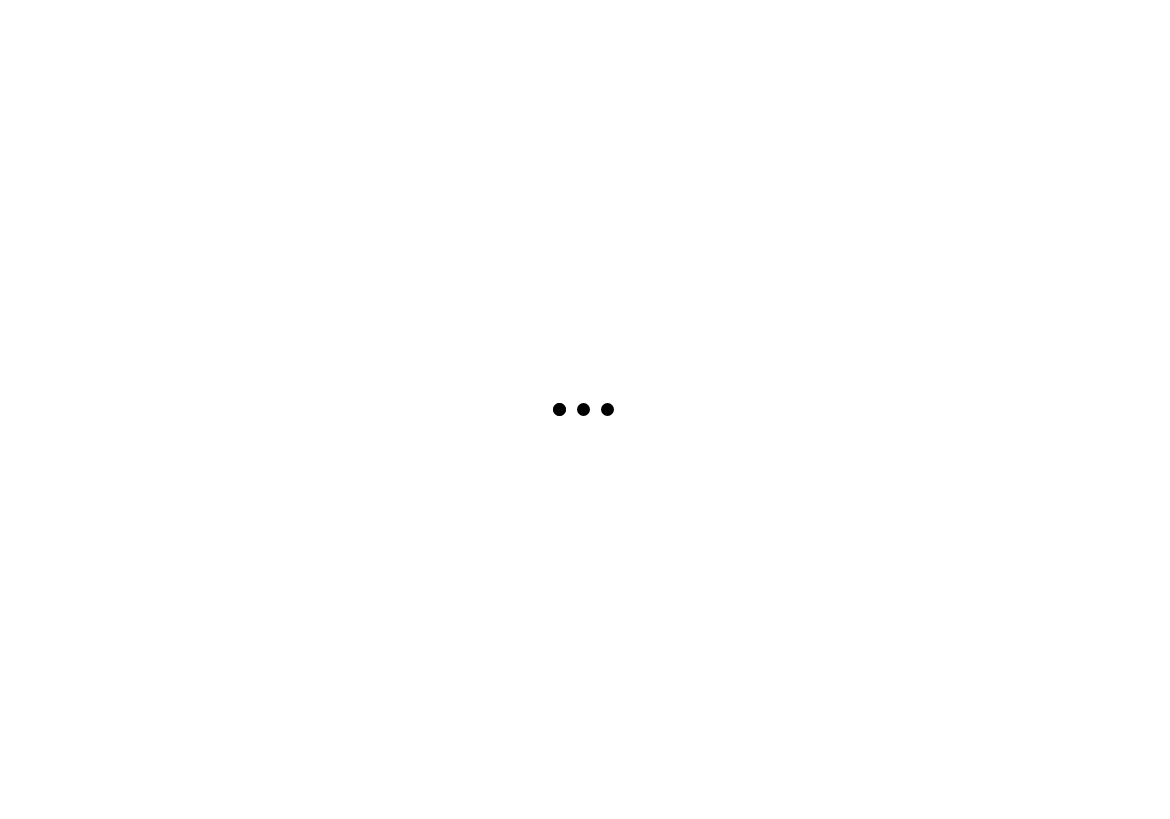 scroll, scrollTop: 0, scrollLeft: 0, axis: both 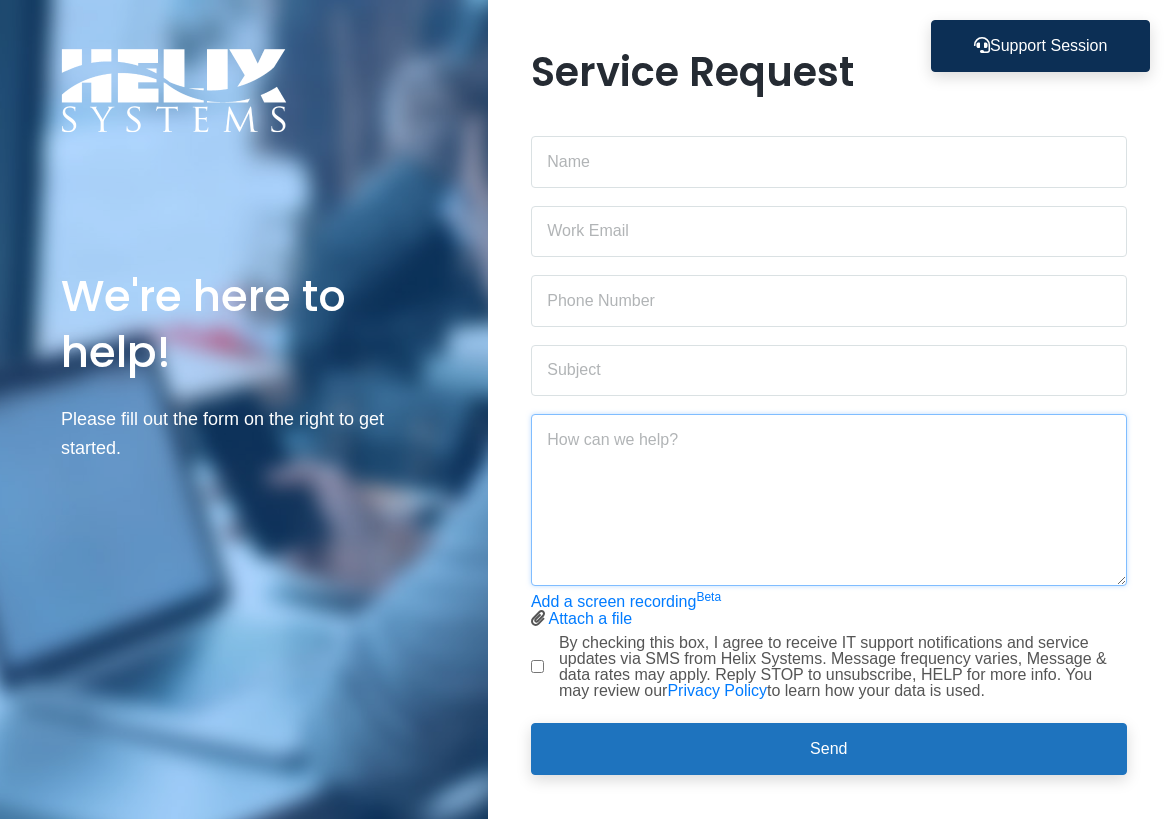 click at bounding box center [829, 500] 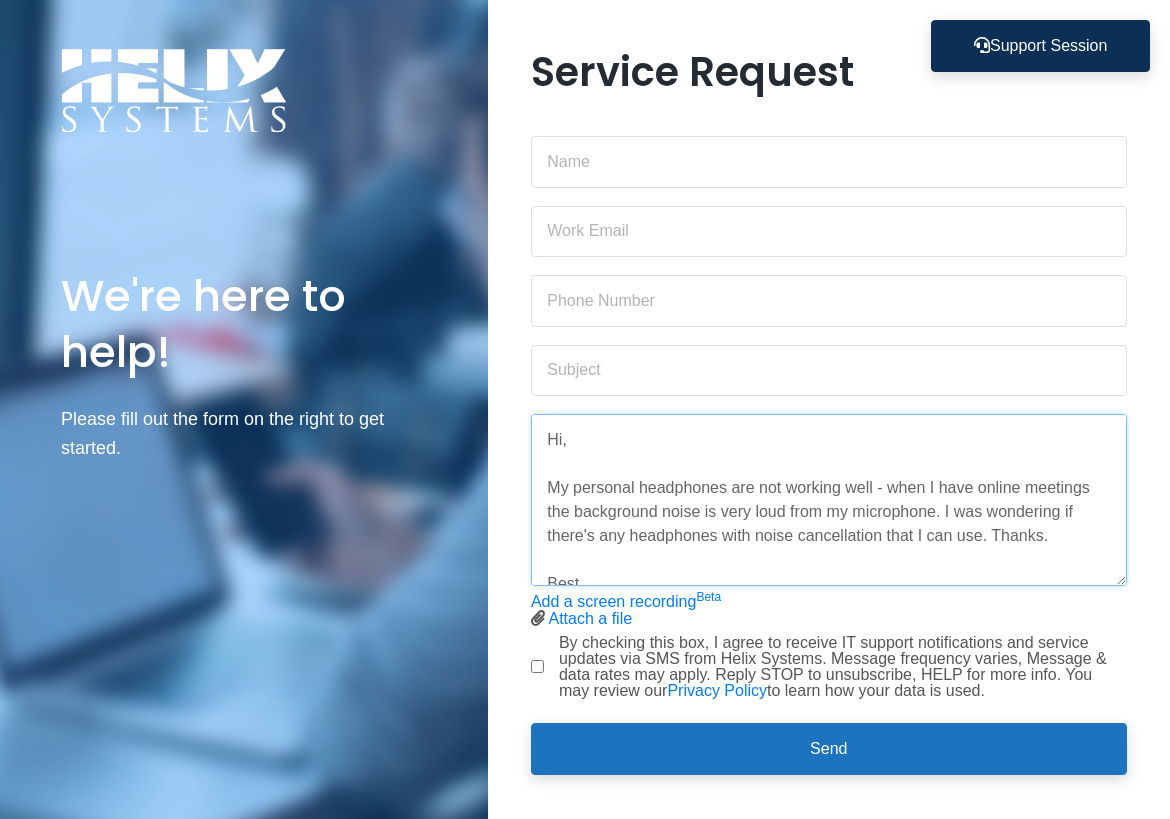 scroll, scrollTop: 31, scrollLeft: 0, axis: vertical 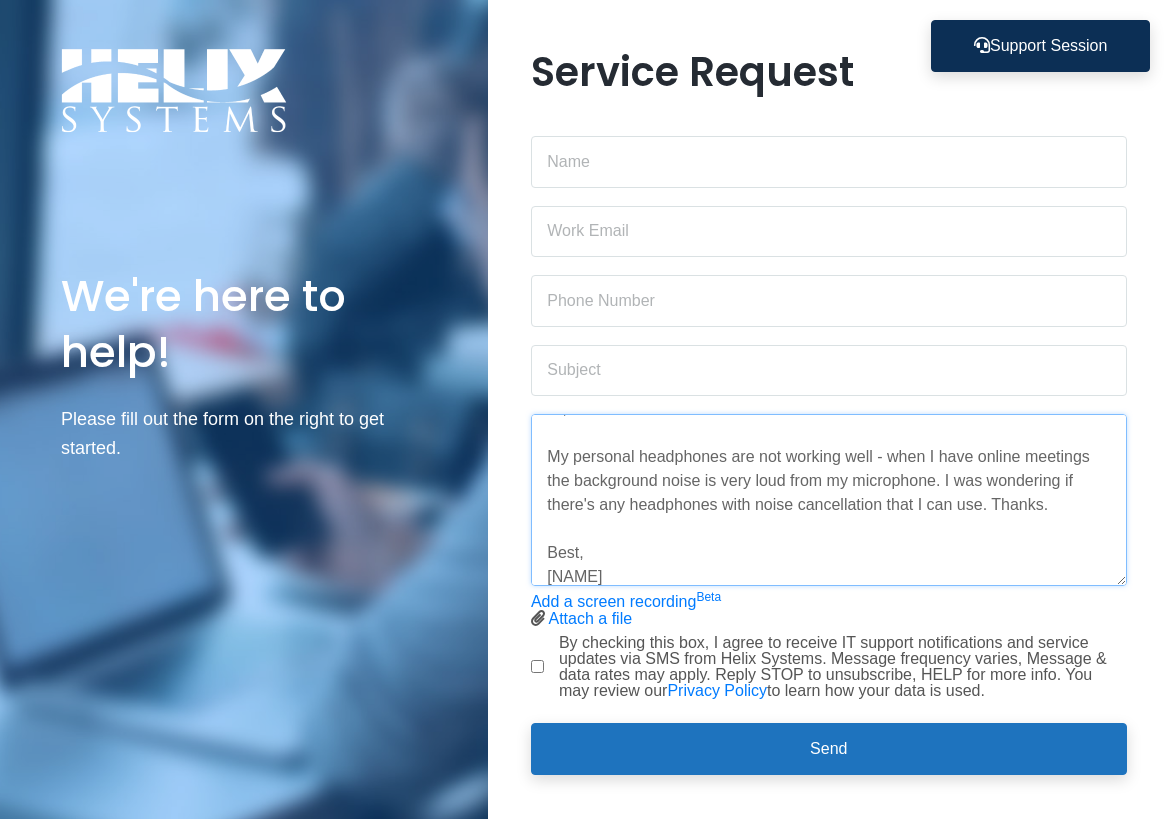 type on "Hi,
My personal headphones are not working well - when I have online meetings the background noise is very loud from my microphone. I was wondering if there's any headphones with noise cancellation that I can use. Thanks.
Best,
[NAME]" 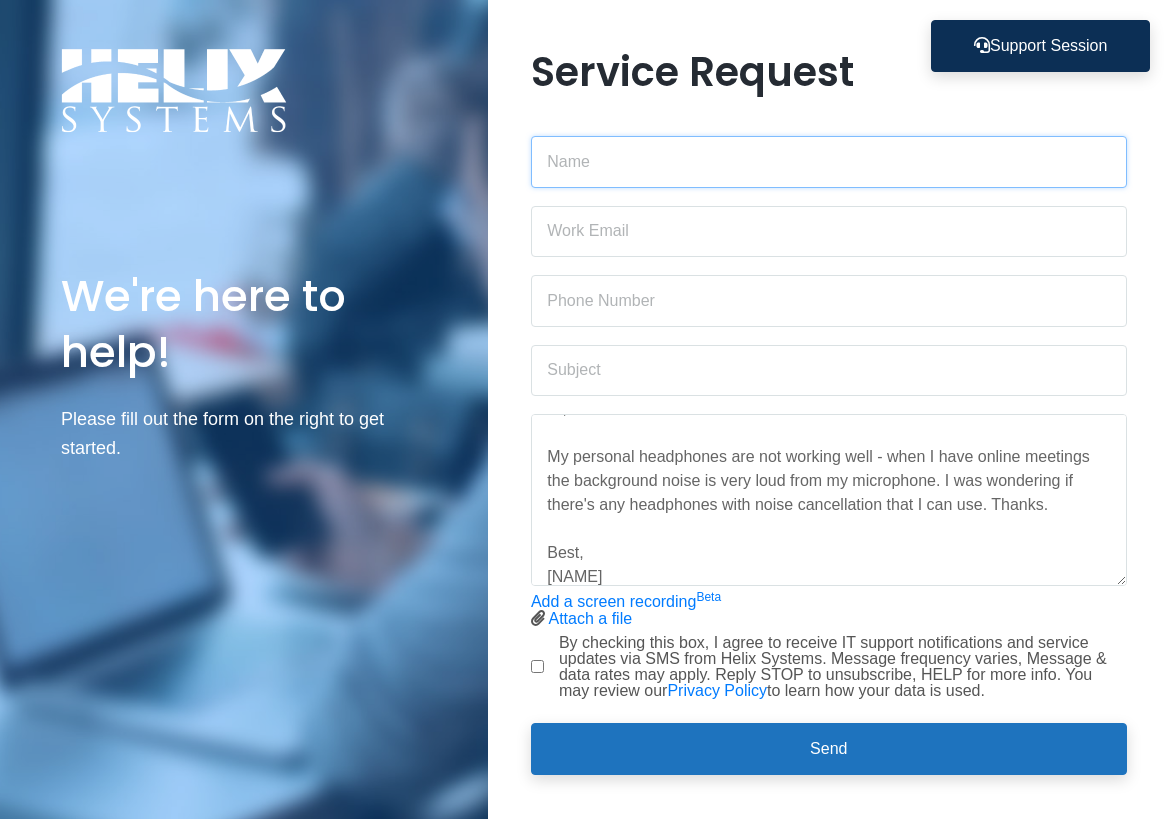 click at bounding box center [829, 162] 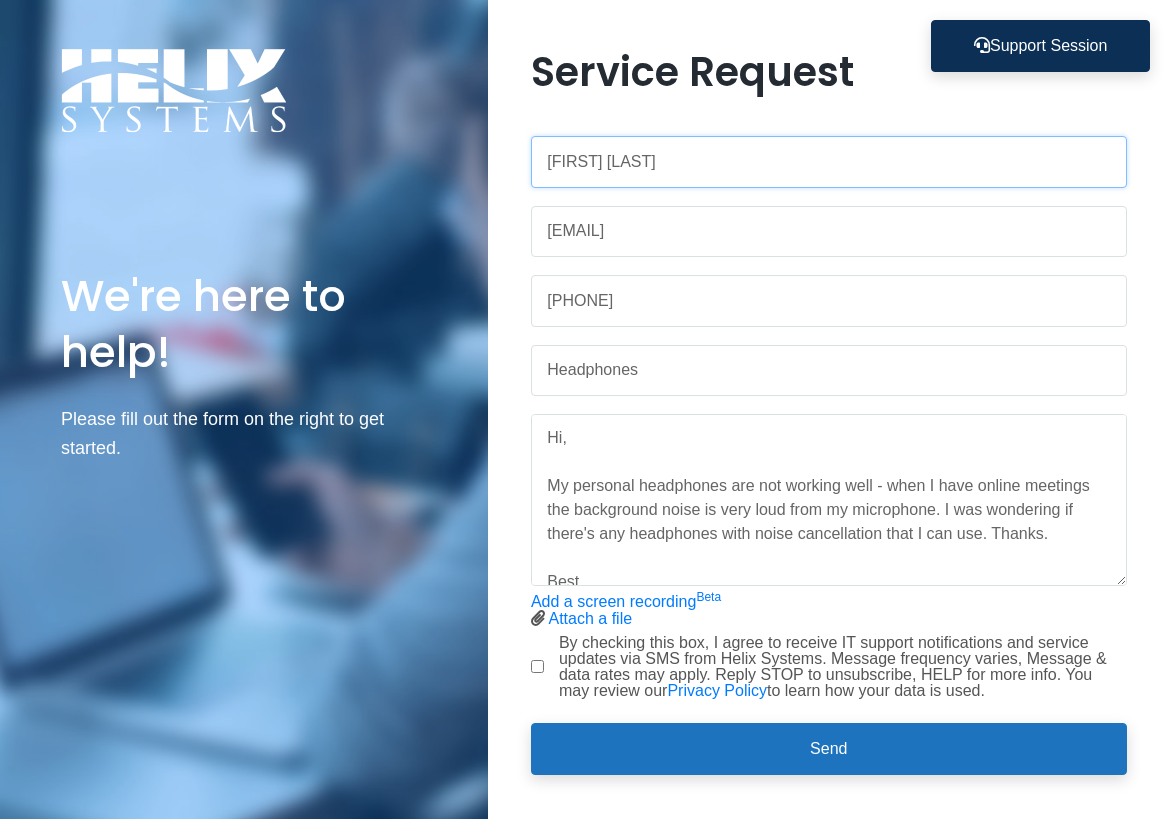 scroll, scrollTop: 0, scrollLeft: 0, axis: both 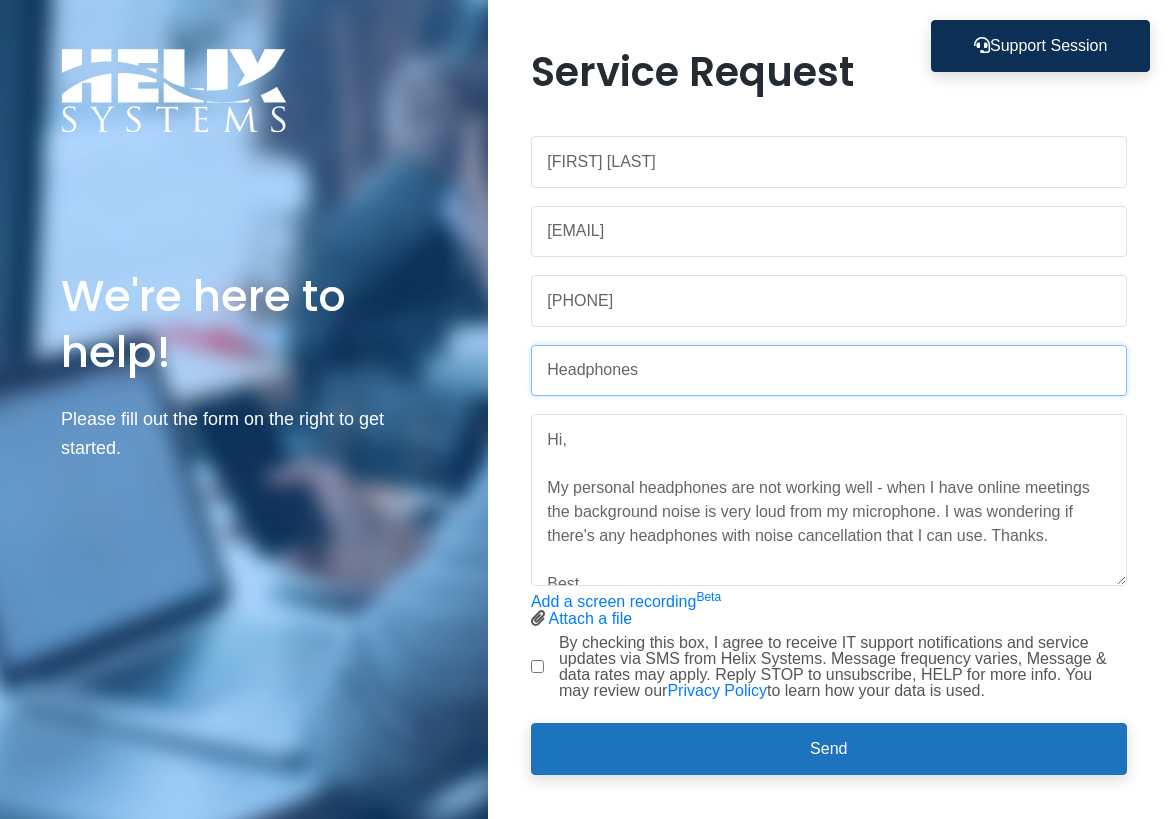 click on "Headphones" at bounding box center (829, 371) 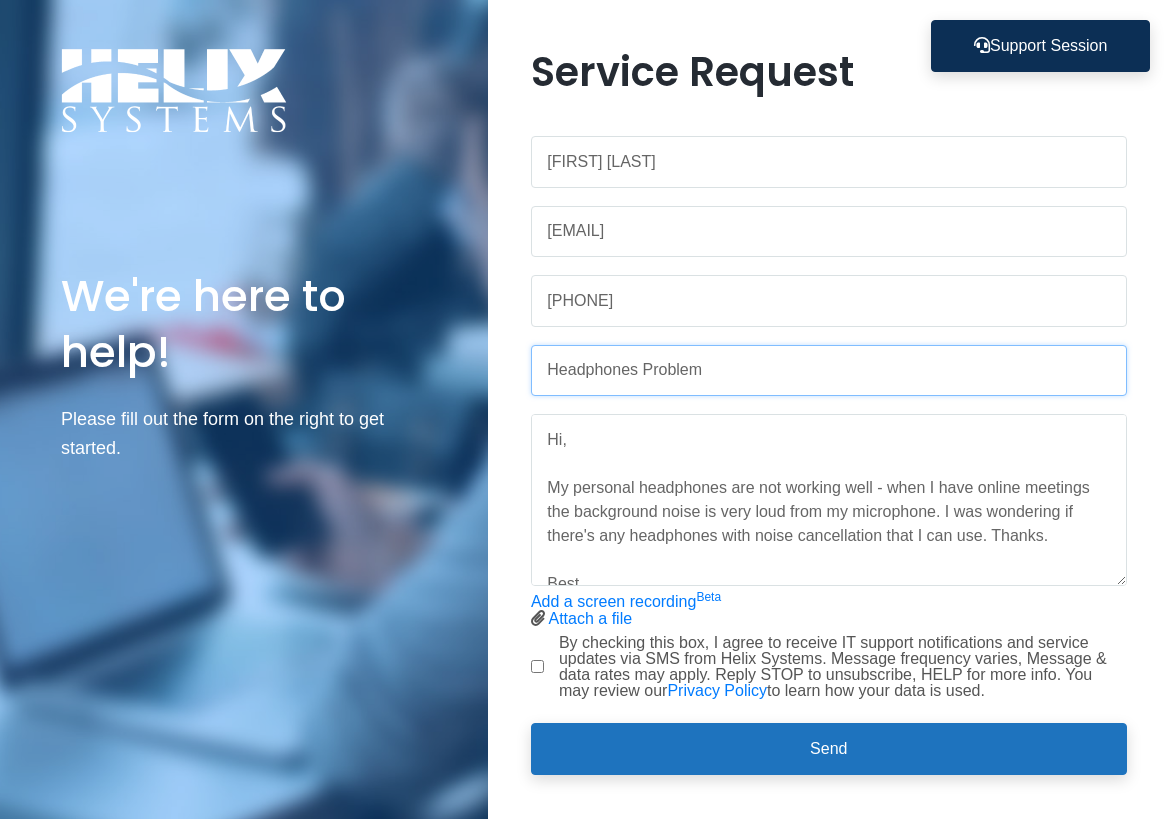 type on "Headphones Problem" 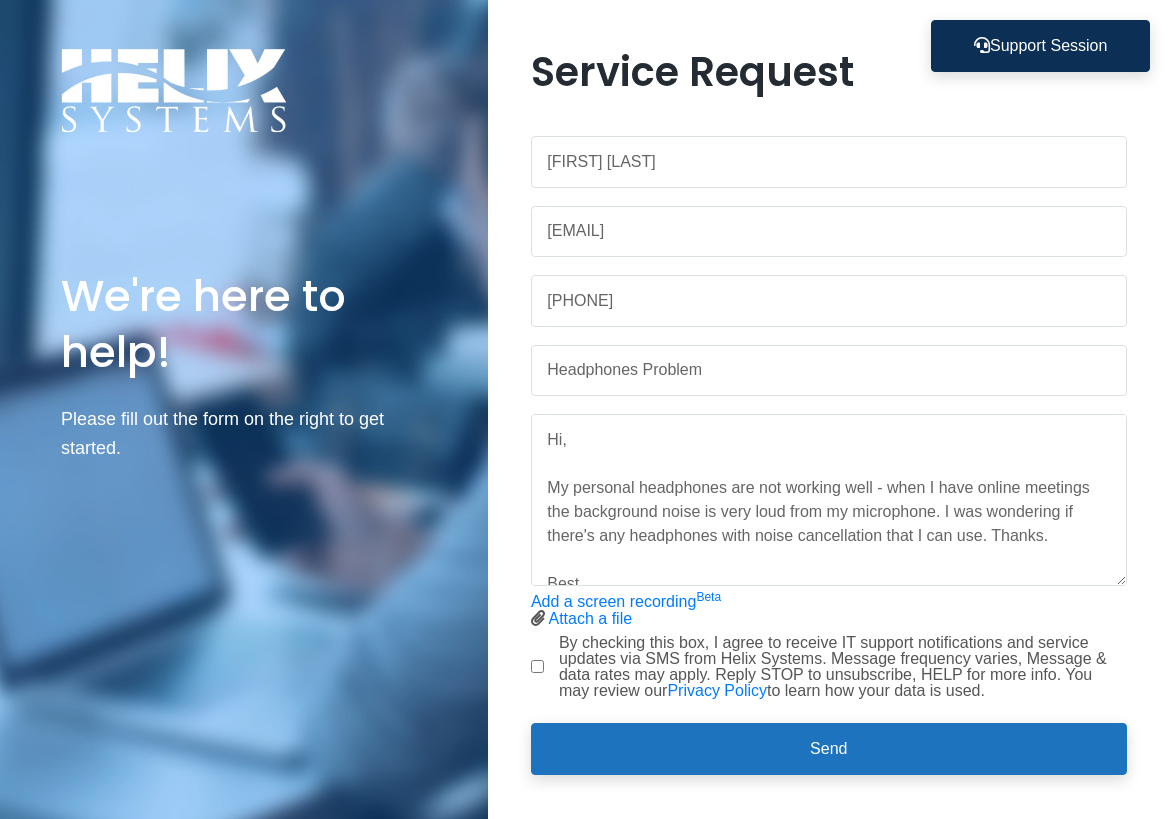 click on "By checking this box, I agree to receive IT support notifications and service updates via SMS from Helix Systems. Message frequency varies, Message & data rates may apply. Reply STOP to unsubscribe, HELP for more info. You may review our  Privacy Policy  to learn how your data is used." at bounding box center [829, 667] 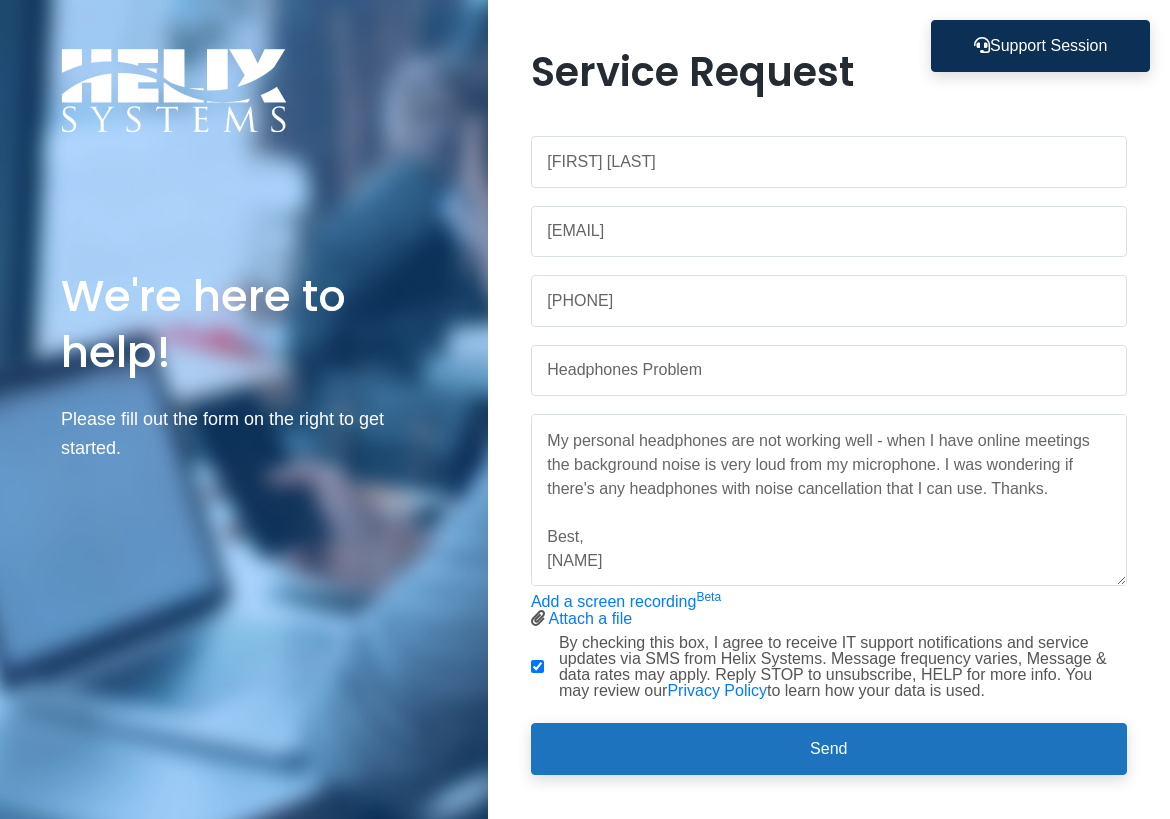 scroll, scrollTop: 48, scrollLeft: 0, axis: vertical 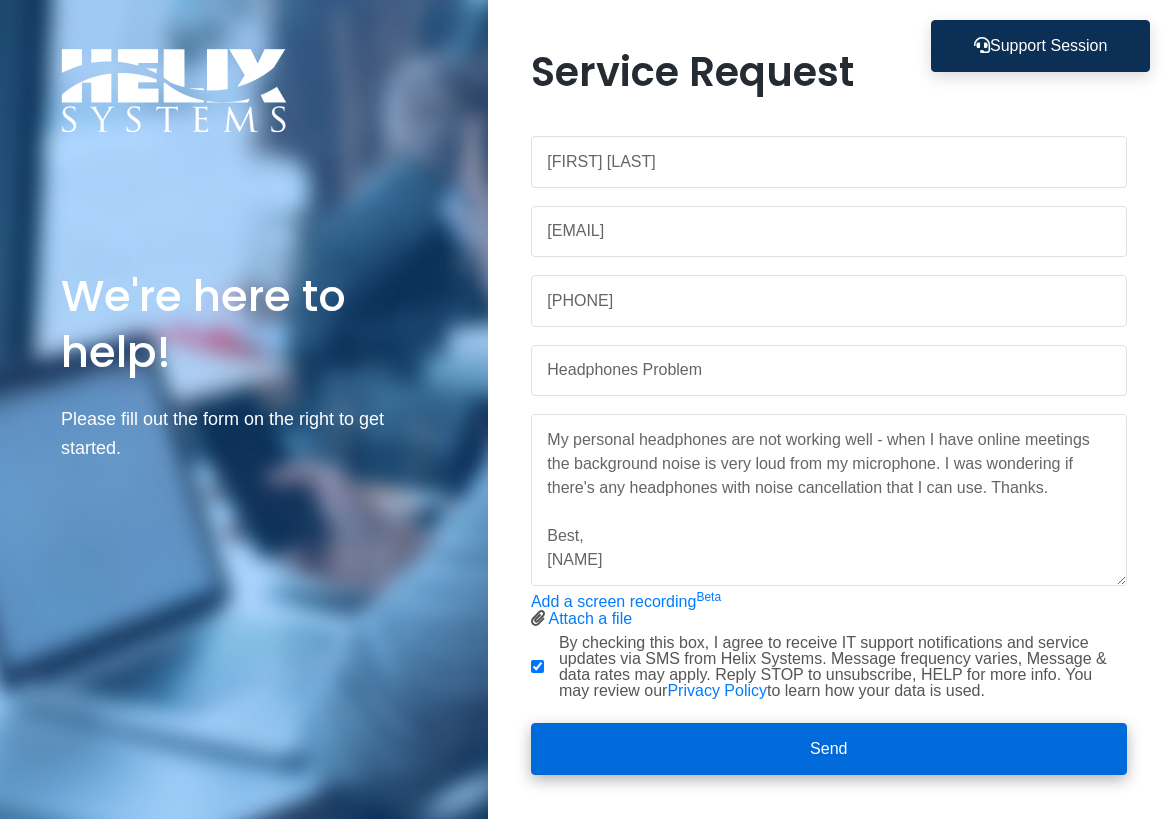 click on "Send" at bounding box center [829, 749] 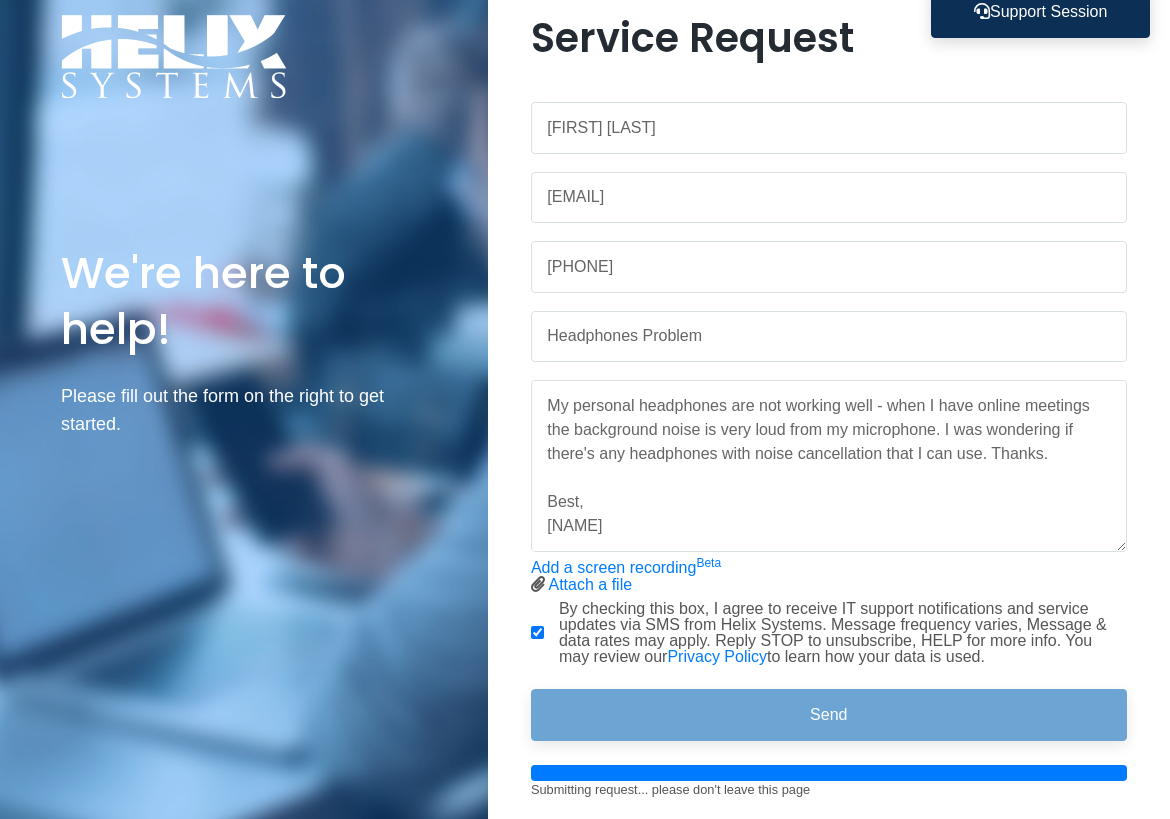 scroll, scrollTop: 0, scrollLeft: 0, axis: both 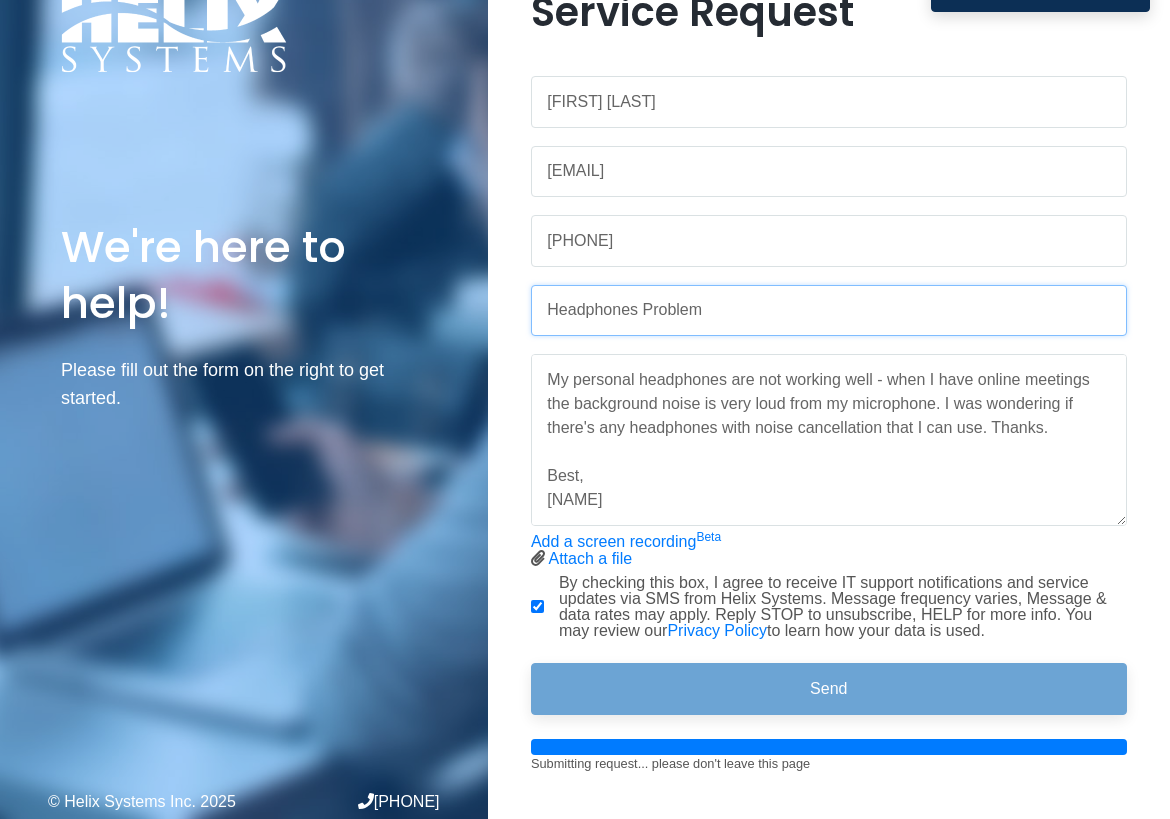 click on "Headphones Problem" at bounding box center (829, 311) 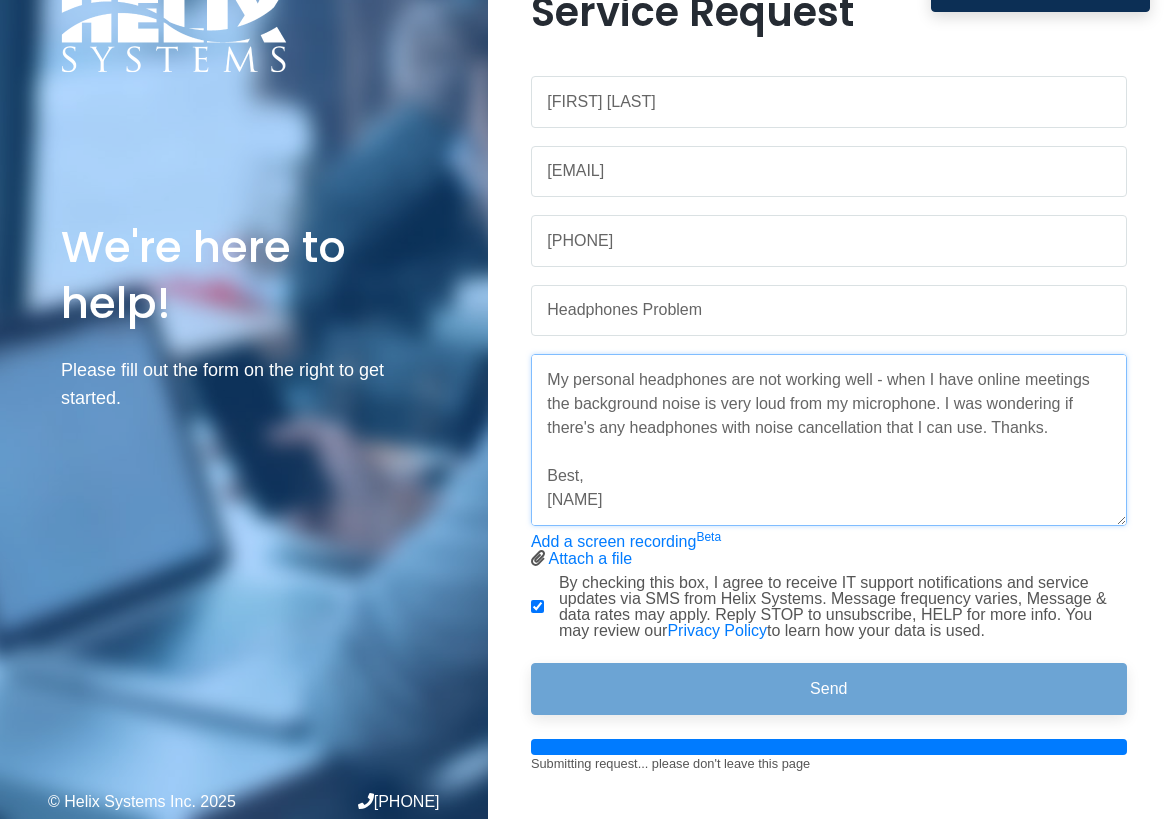 click on "Hi,
My personal headphones are not working well - when I have online meetings the background noise is very loud from my microphone. I was wondering if there's any headphones with noise cancellation that I can use. Thanks.
Best,
[NAME]" at bounding box center [829, 440] 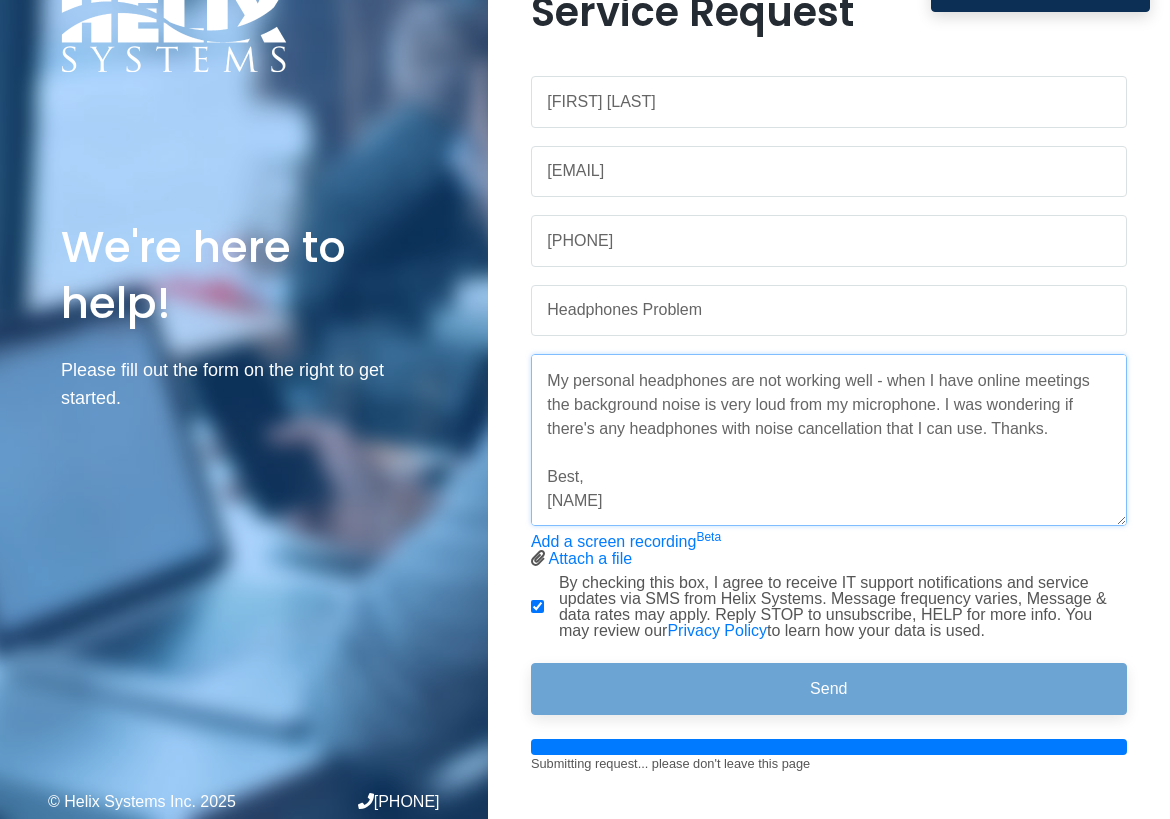 scroll, scrollTop: 48, scrollLeft: 0, axis: vertical 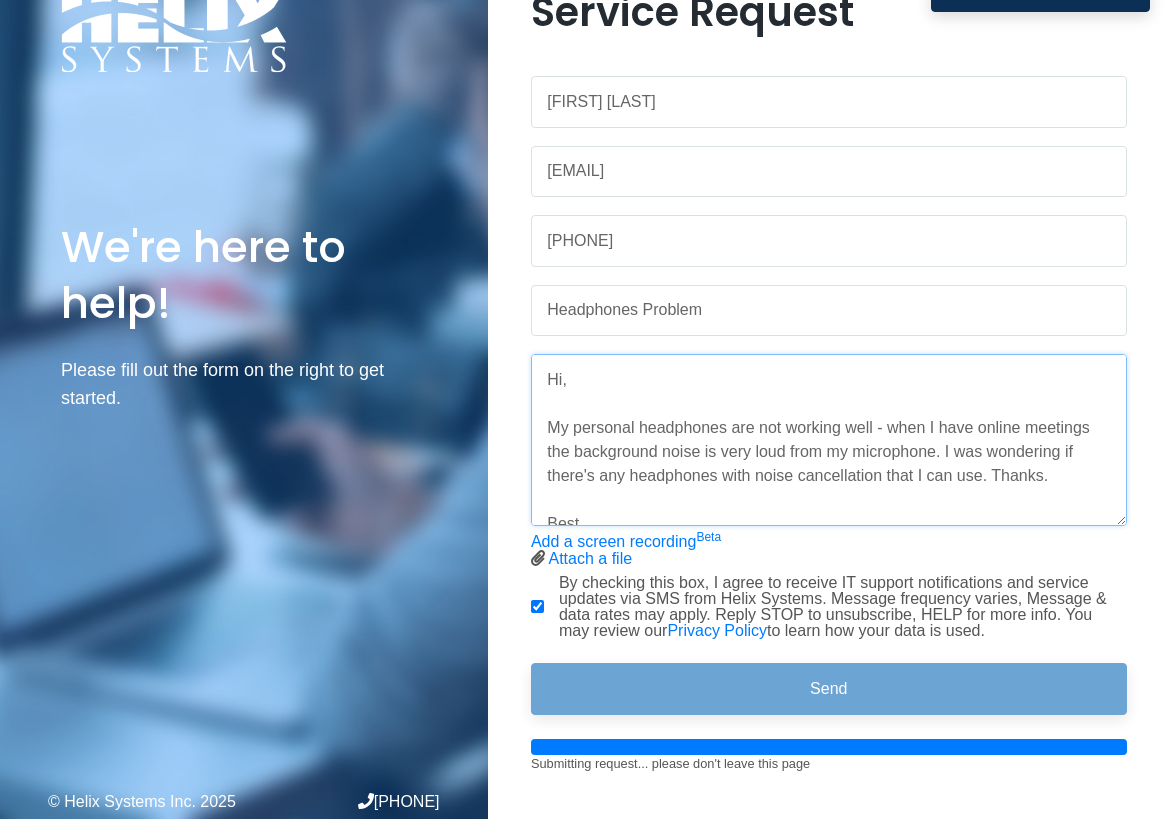 drag, startPoint x: 643, startPoint y: 496, endPoint x: 518, endPoint y: 427, distance: 142.77956 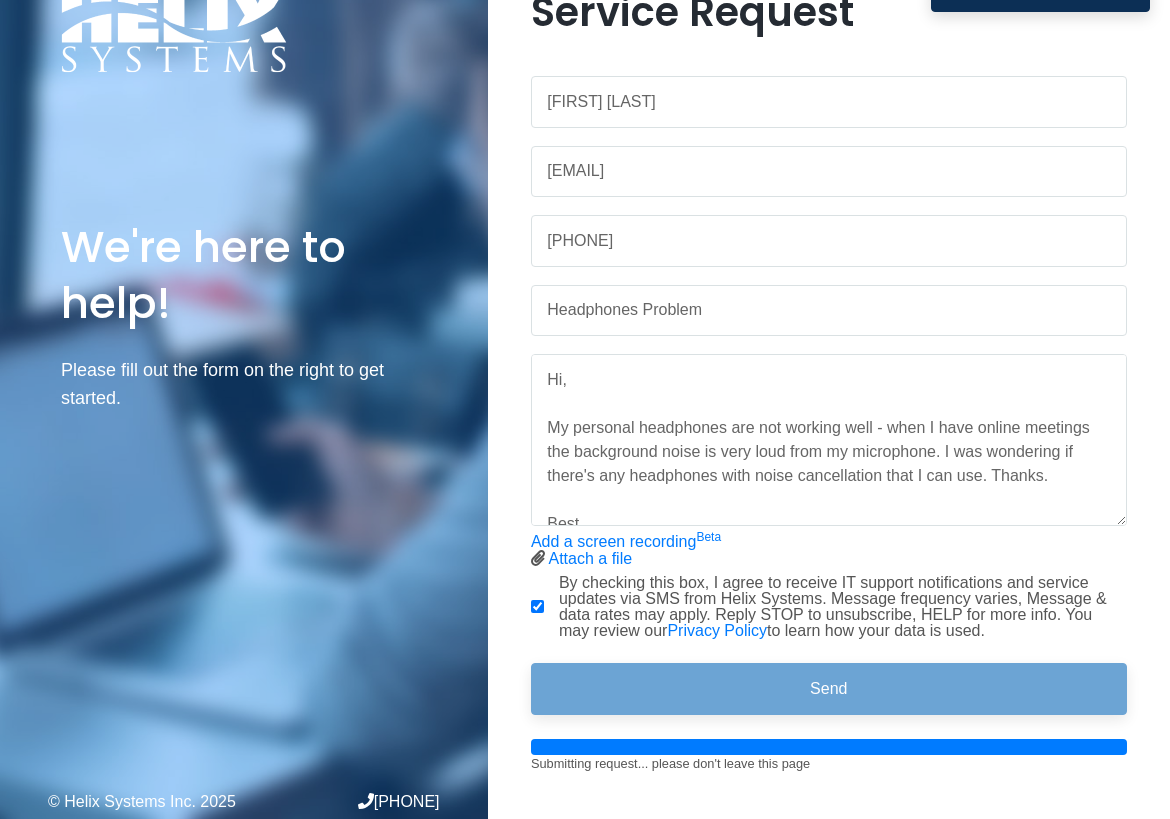drag, startPoint x: 697, startPoint y: 64, endPoint x: 679, endPoint y: 63, distance: 18.027756 